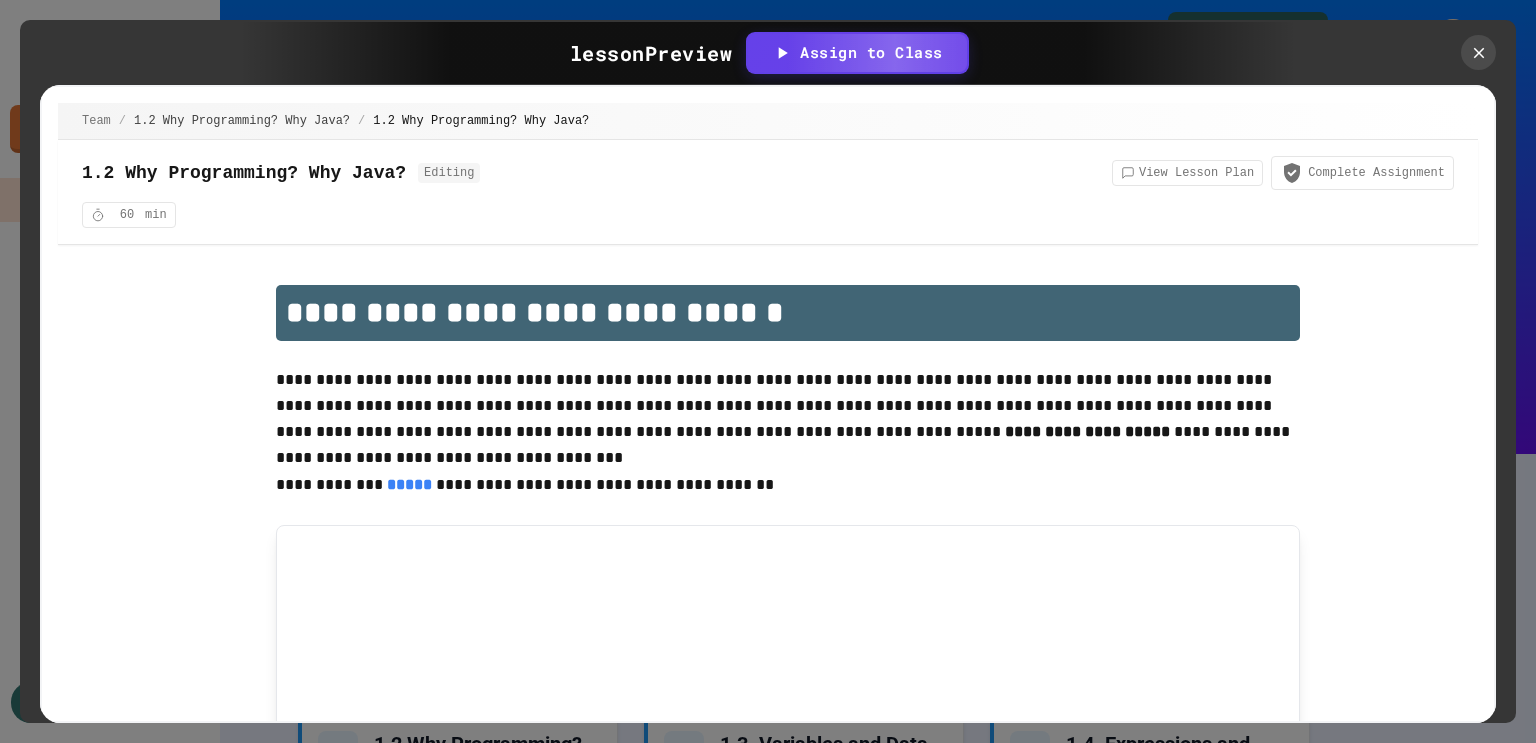 scroll, scrollTop: 0, scrollLeft: 0, axis: both 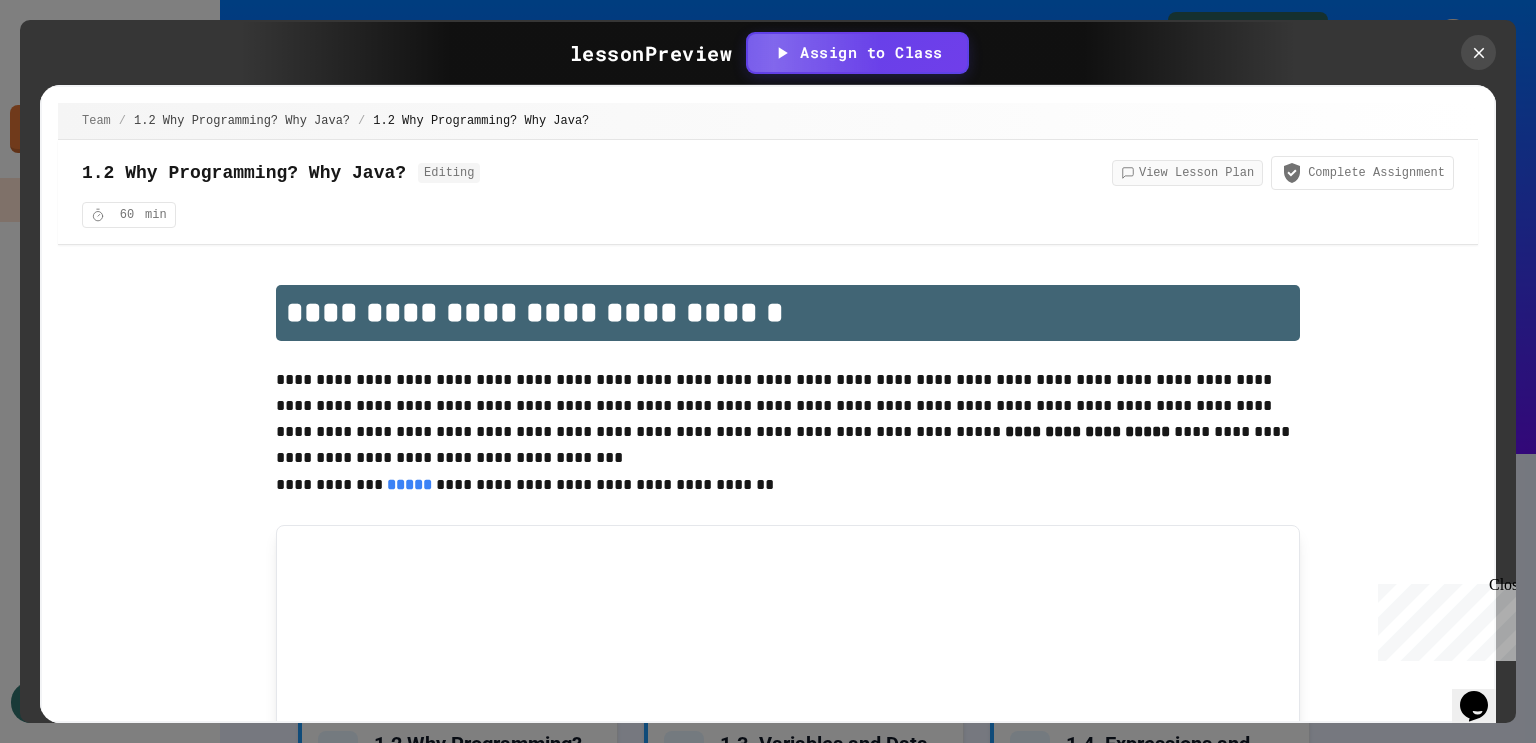 click on "View Lesson Plan" at bounding box center (1187, 173) 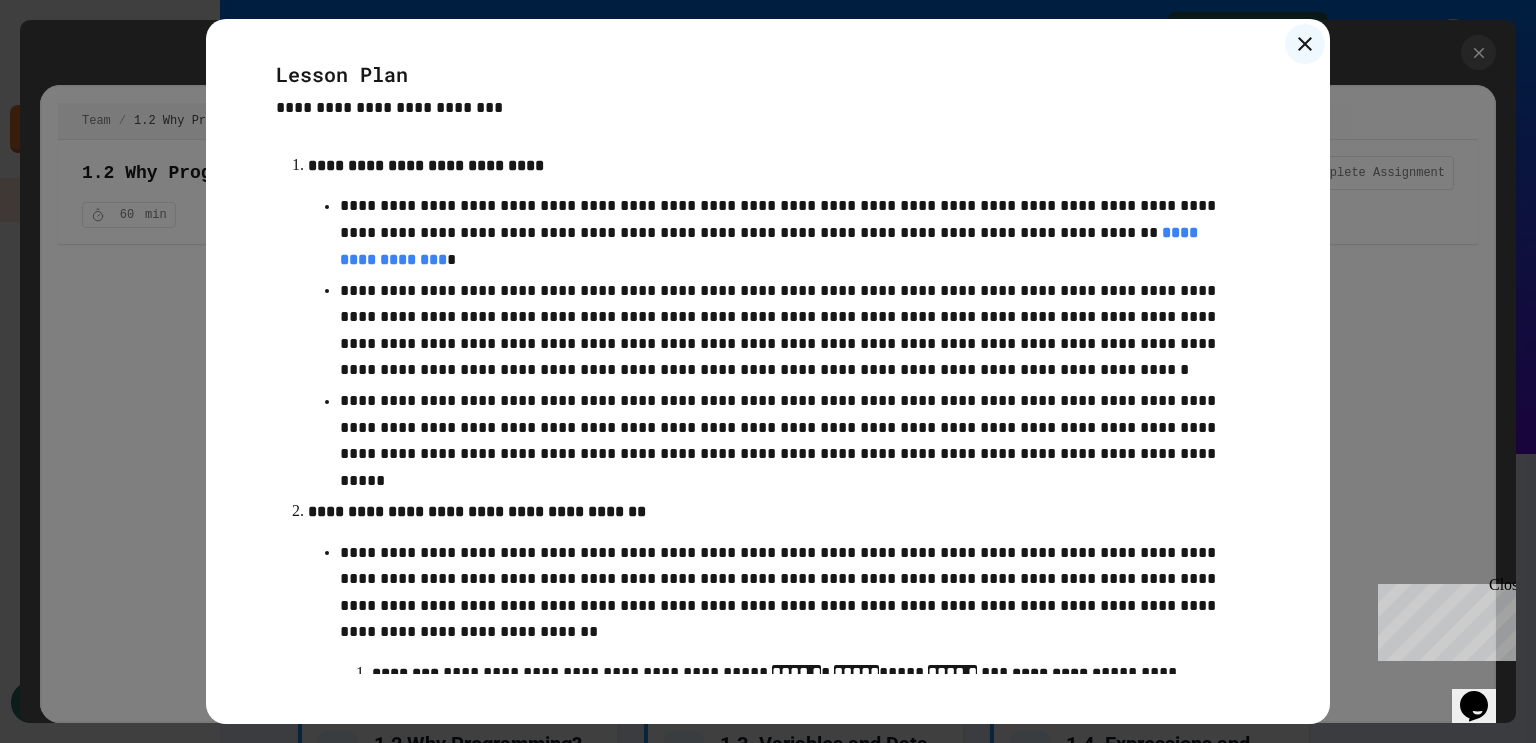 scroll, scrollTop: 1424, scrollLeft: 0, axis: vertical 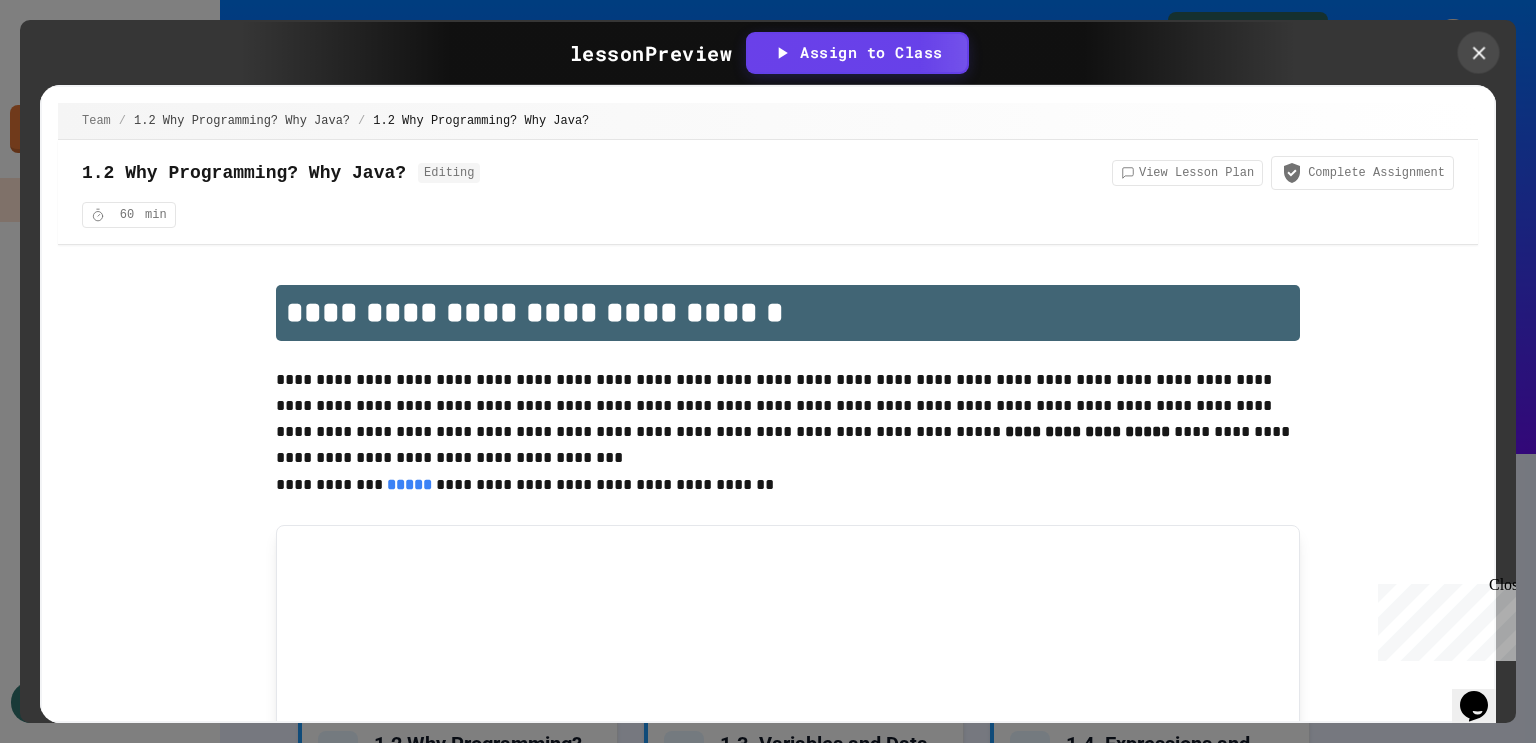 click 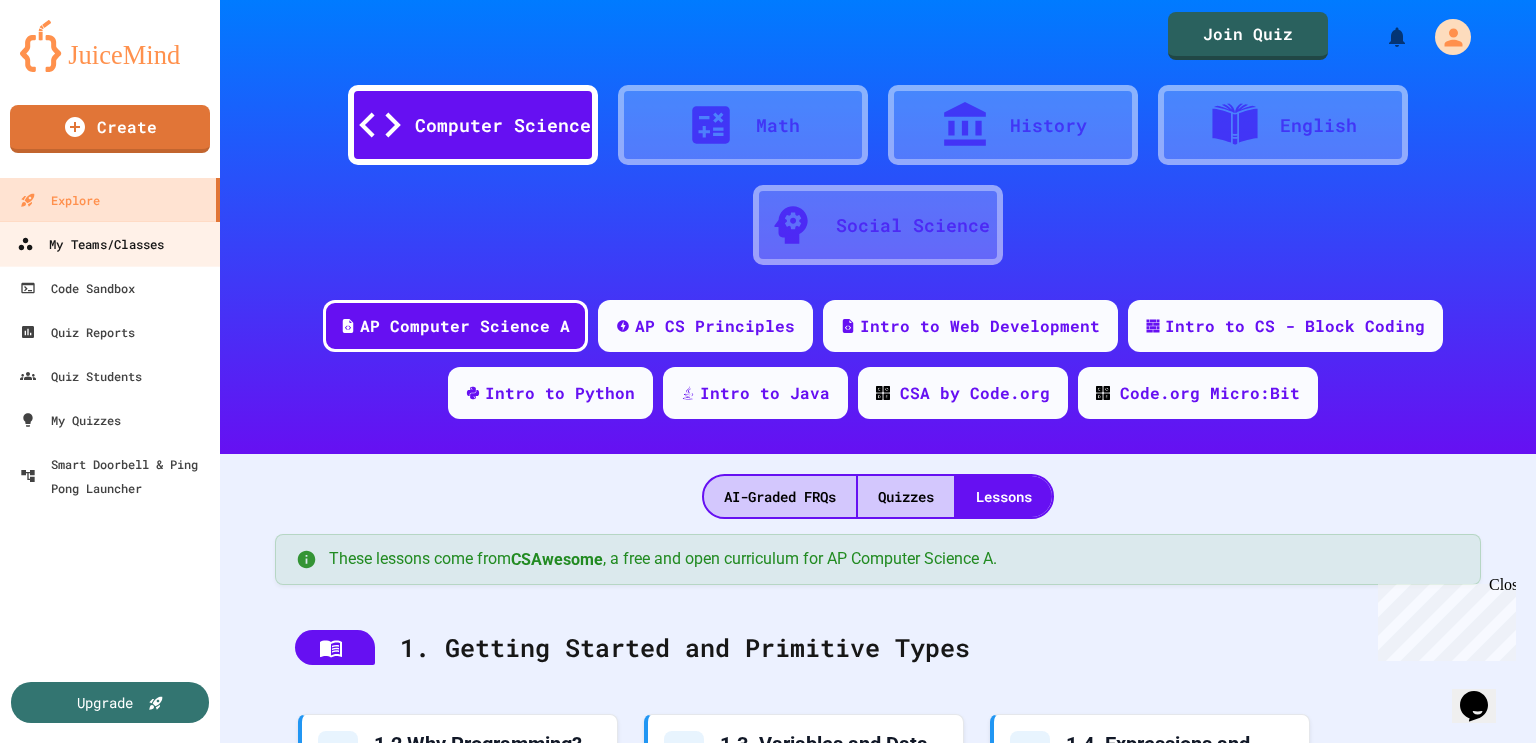 click on "My Teams/Classes" at bounding box center [90, 244] 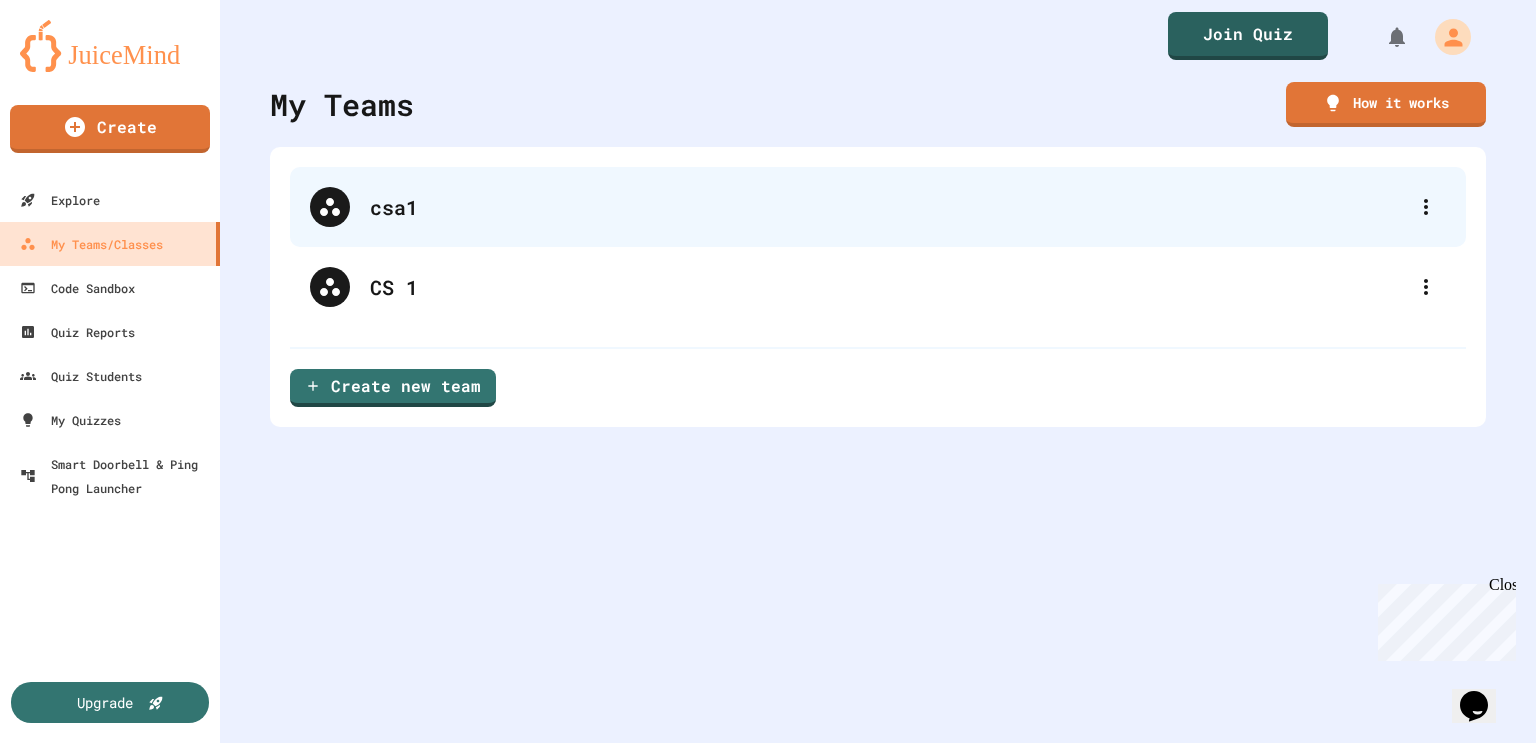 click on "csa1" at bounding box center [878, 207] 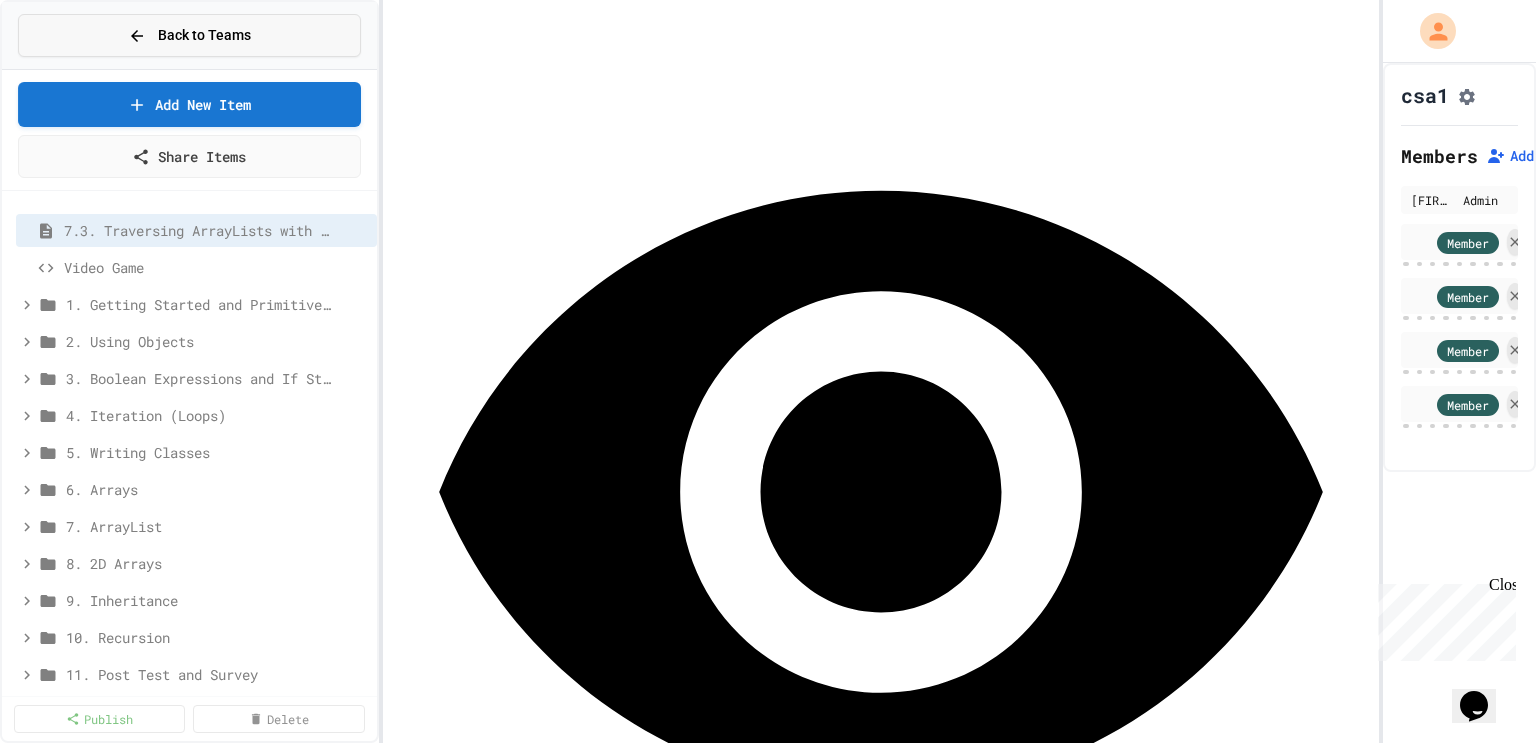 click on "Back to Teams" at bounding box center (204, 35) 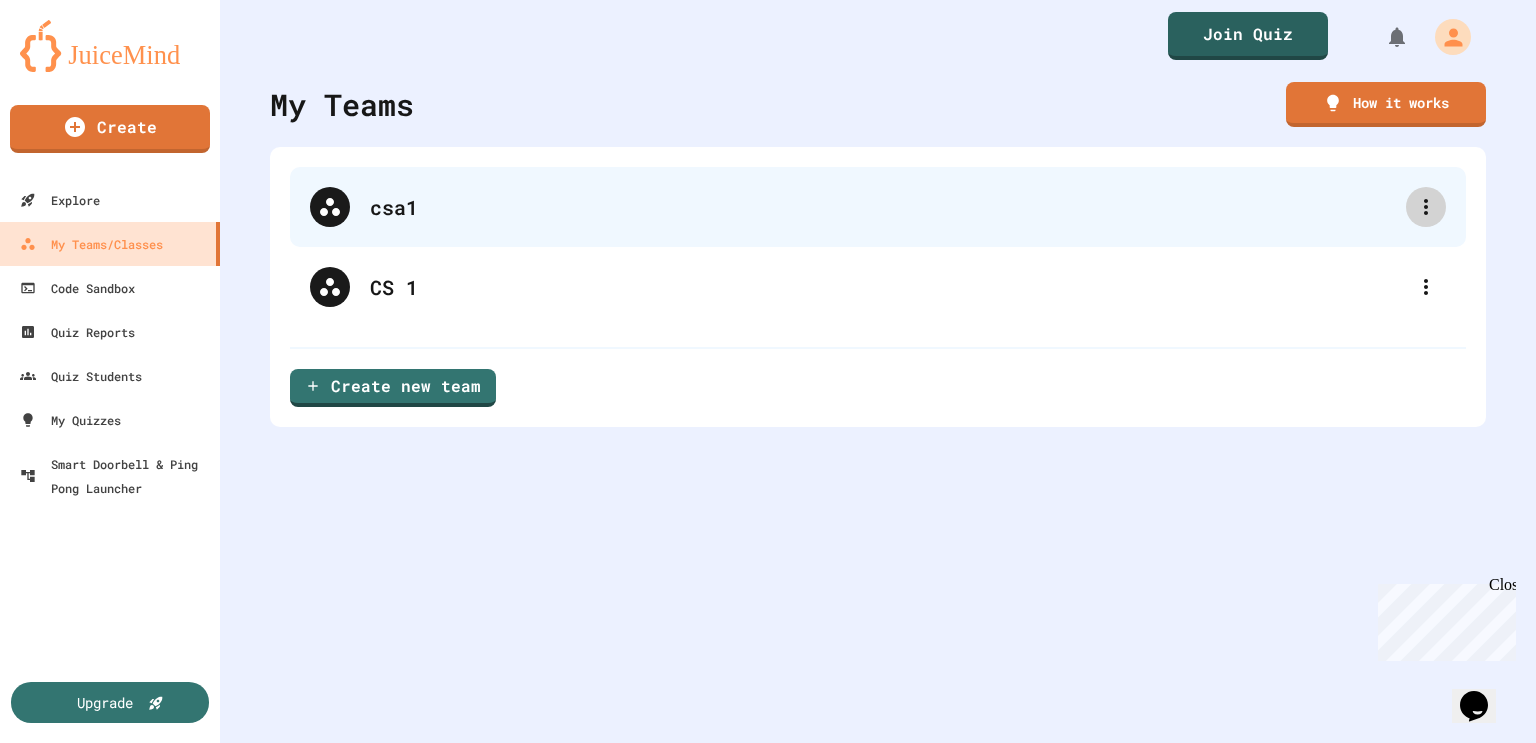 click 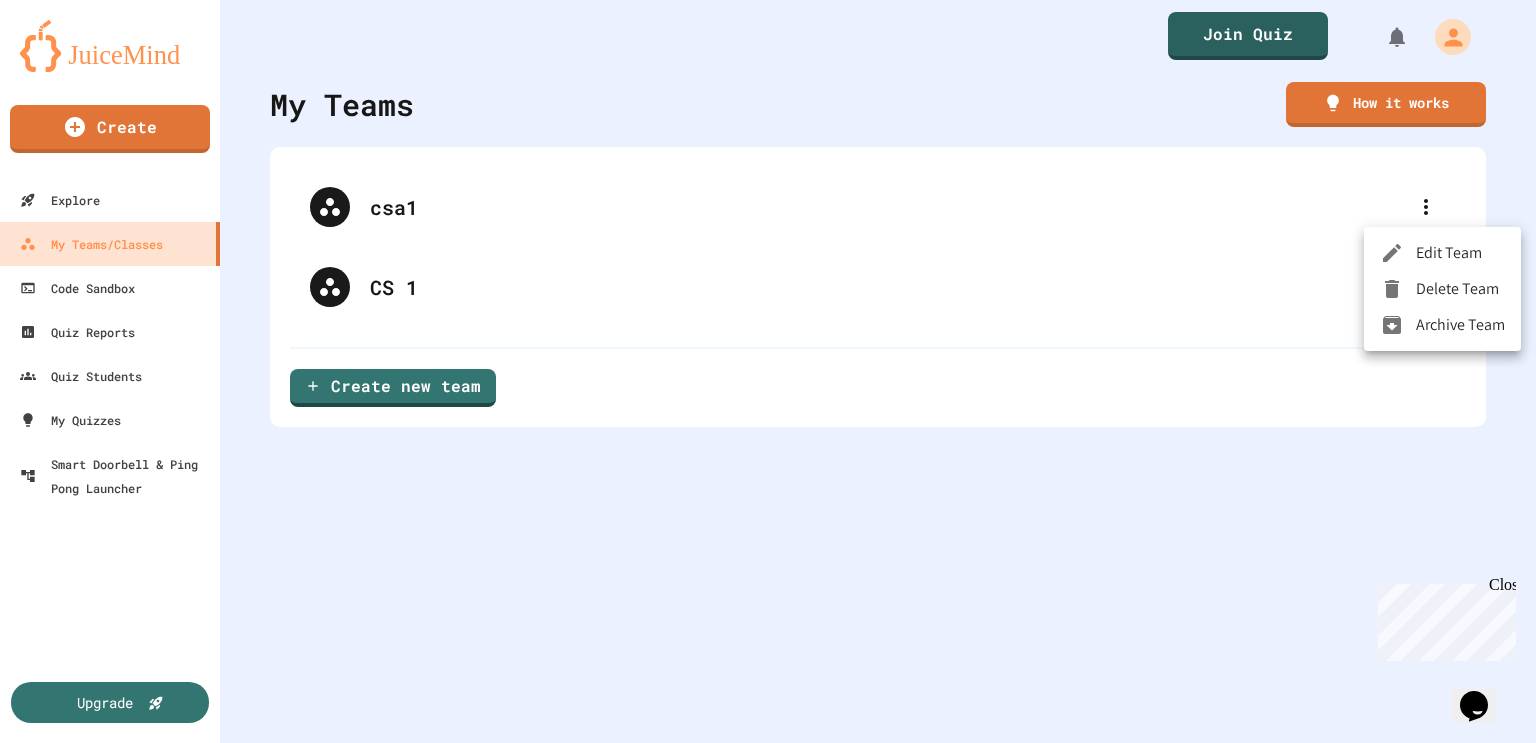 click on "Delete Team" at bounding box center [1442, 289] 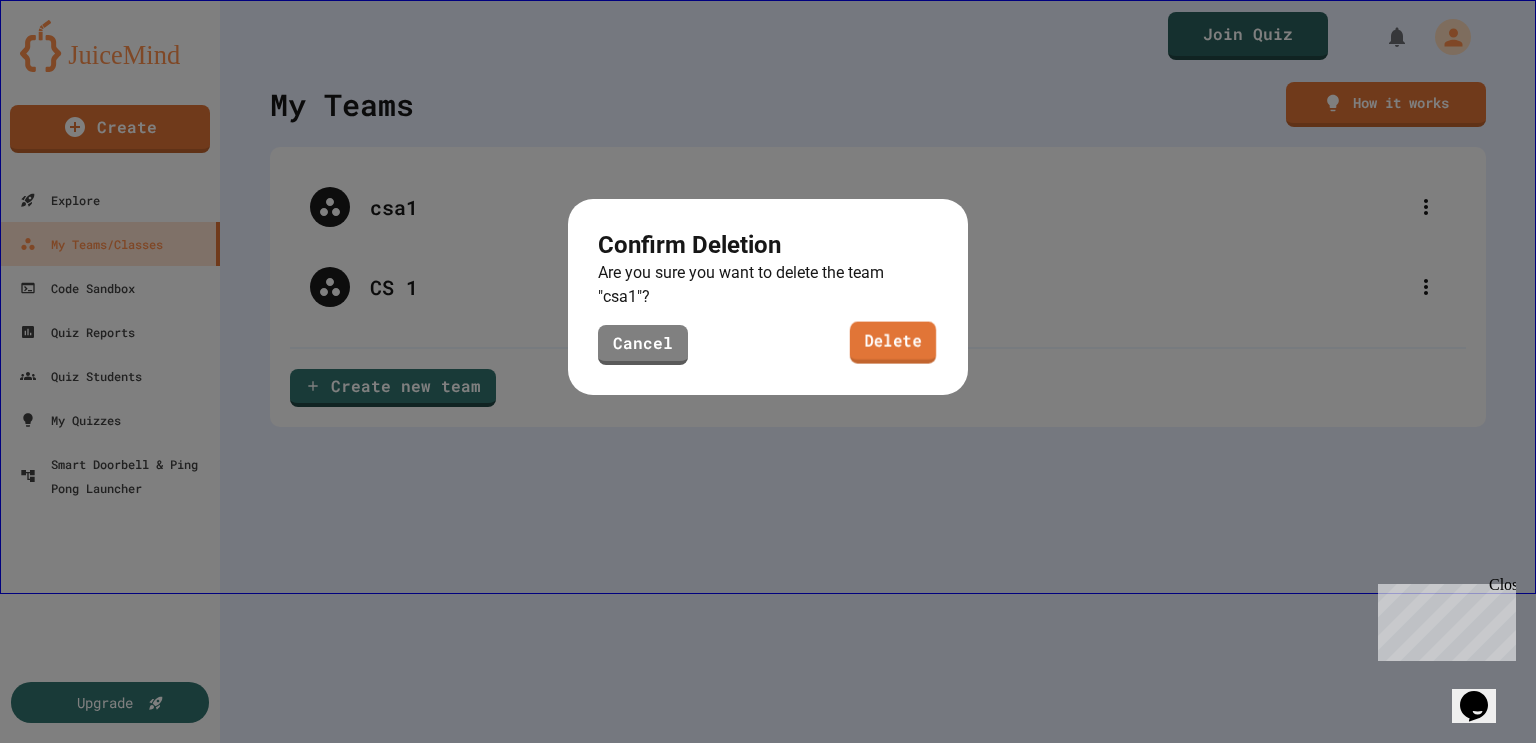 click on "Delete" at bounding box center [893, 343] 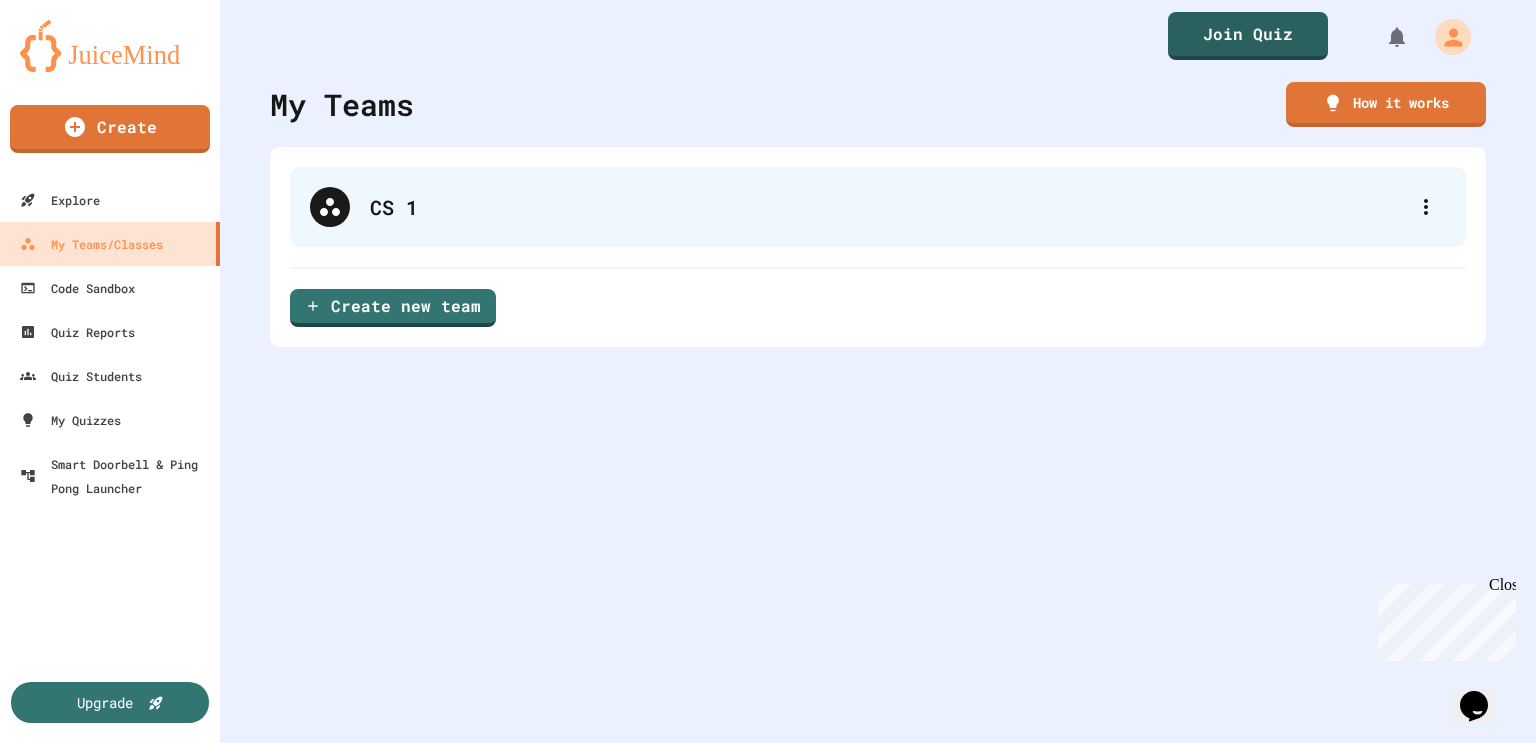 click on "CS 1" at bounding box center (878, 207) 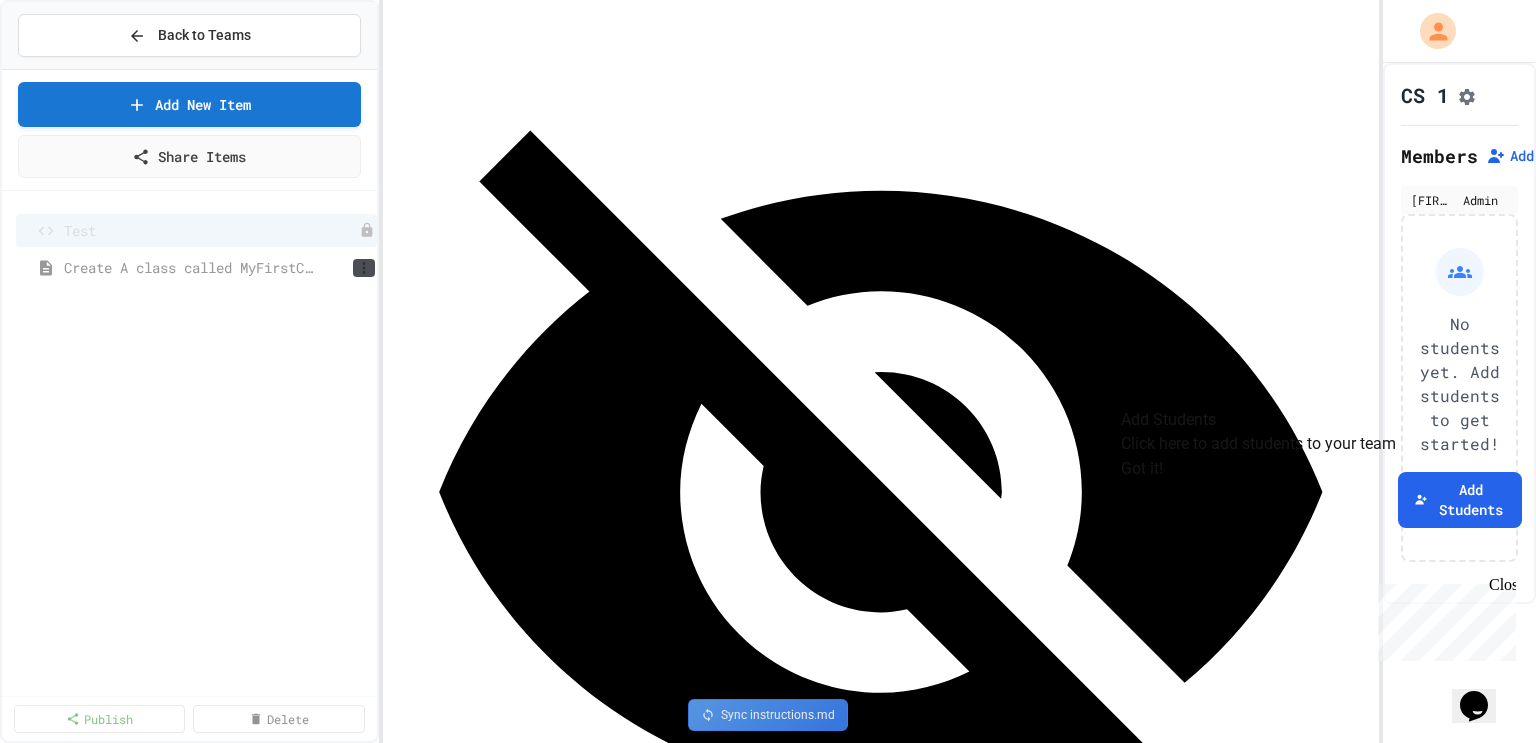 click 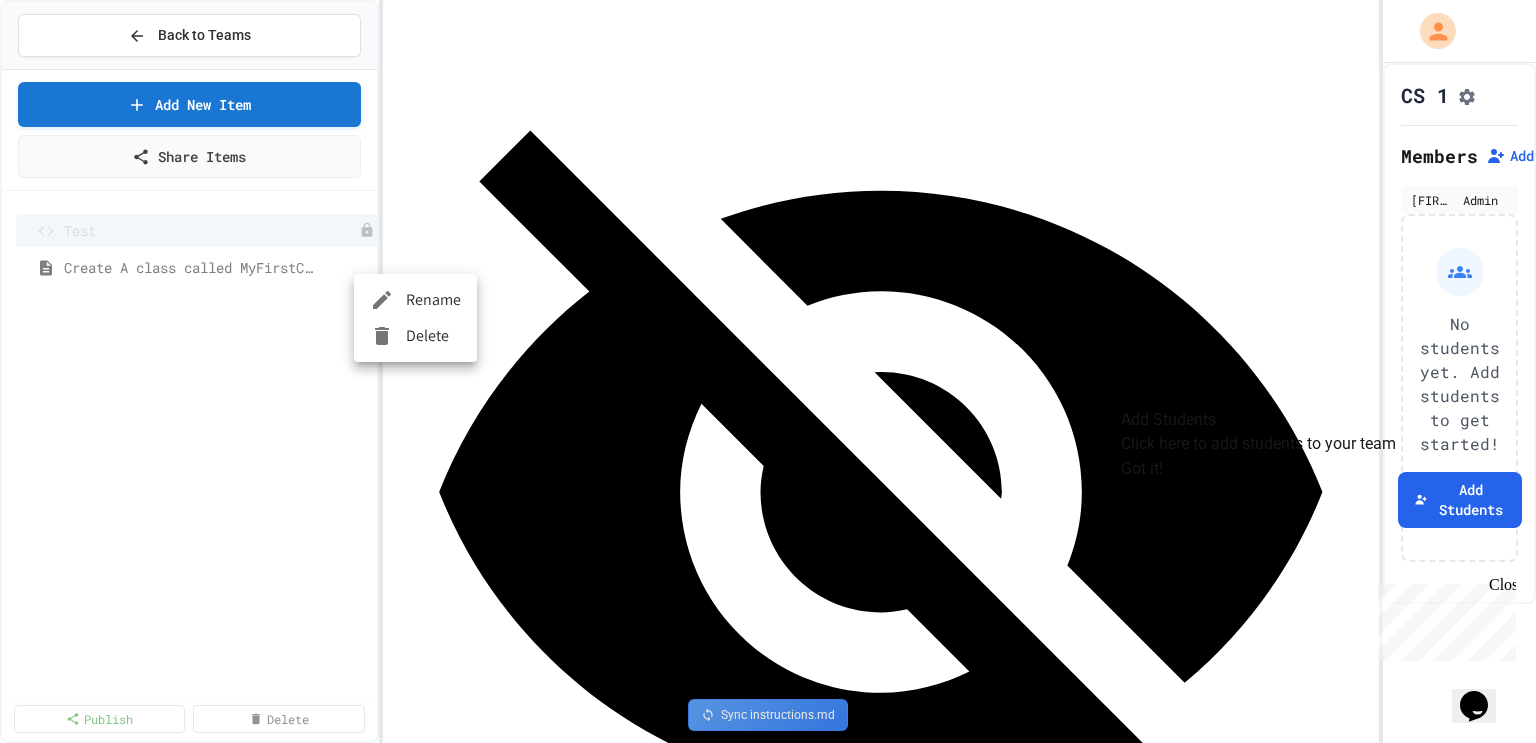 click at bounding box center [388, 336] 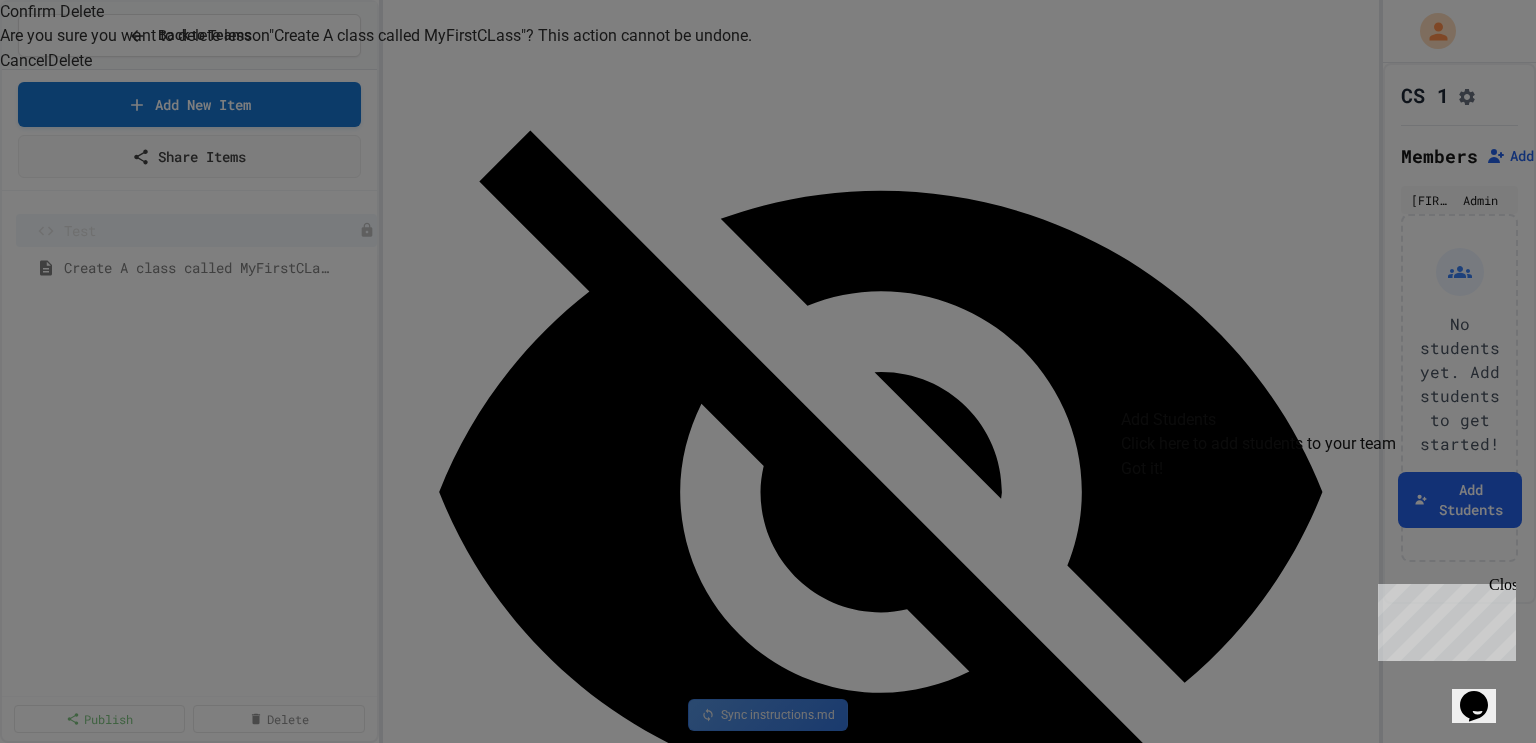 click on "Delete" at bounding box center (70, 61) 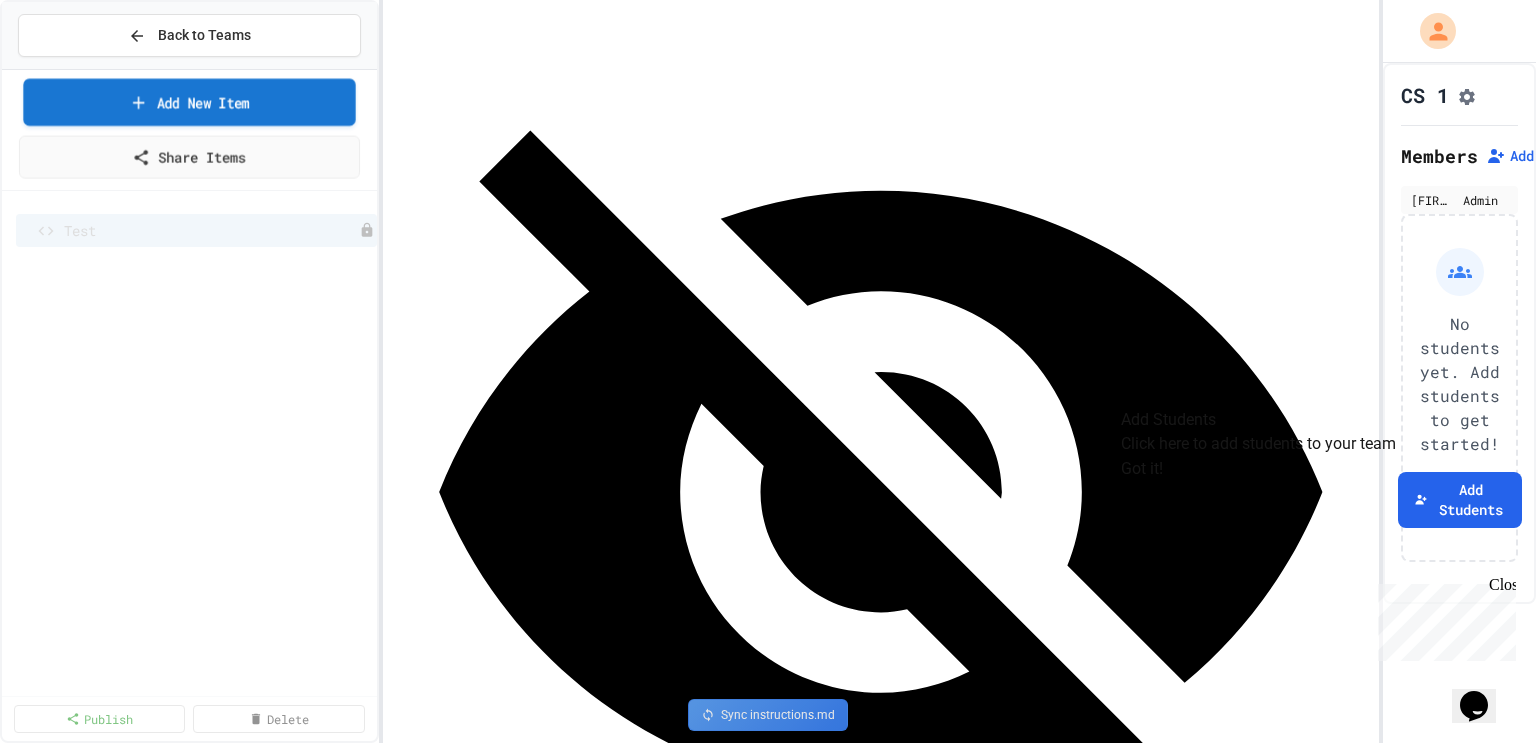 click on "Add New Item" at bounding box center [189, 102] 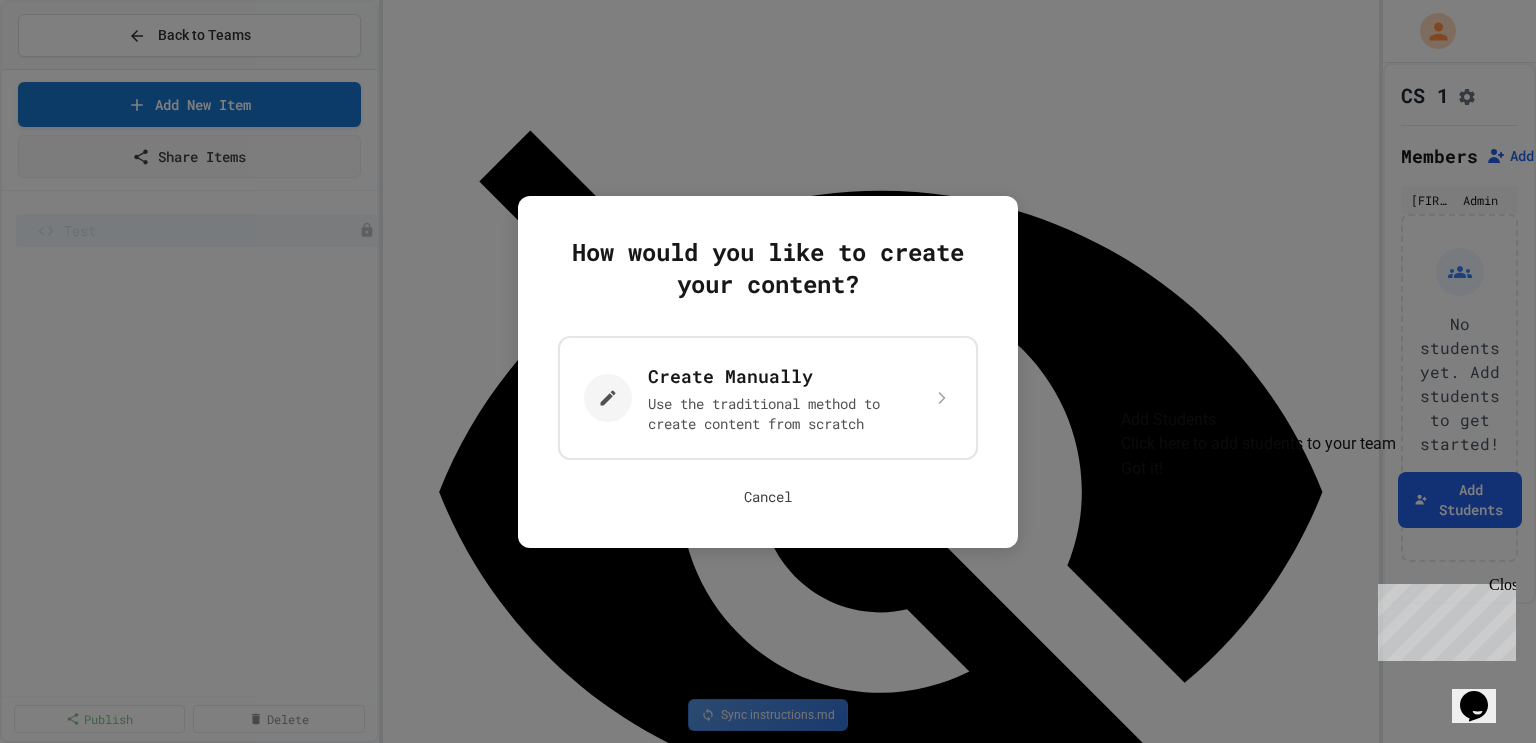 click on "Cancel" at bounding box center (768, 497) 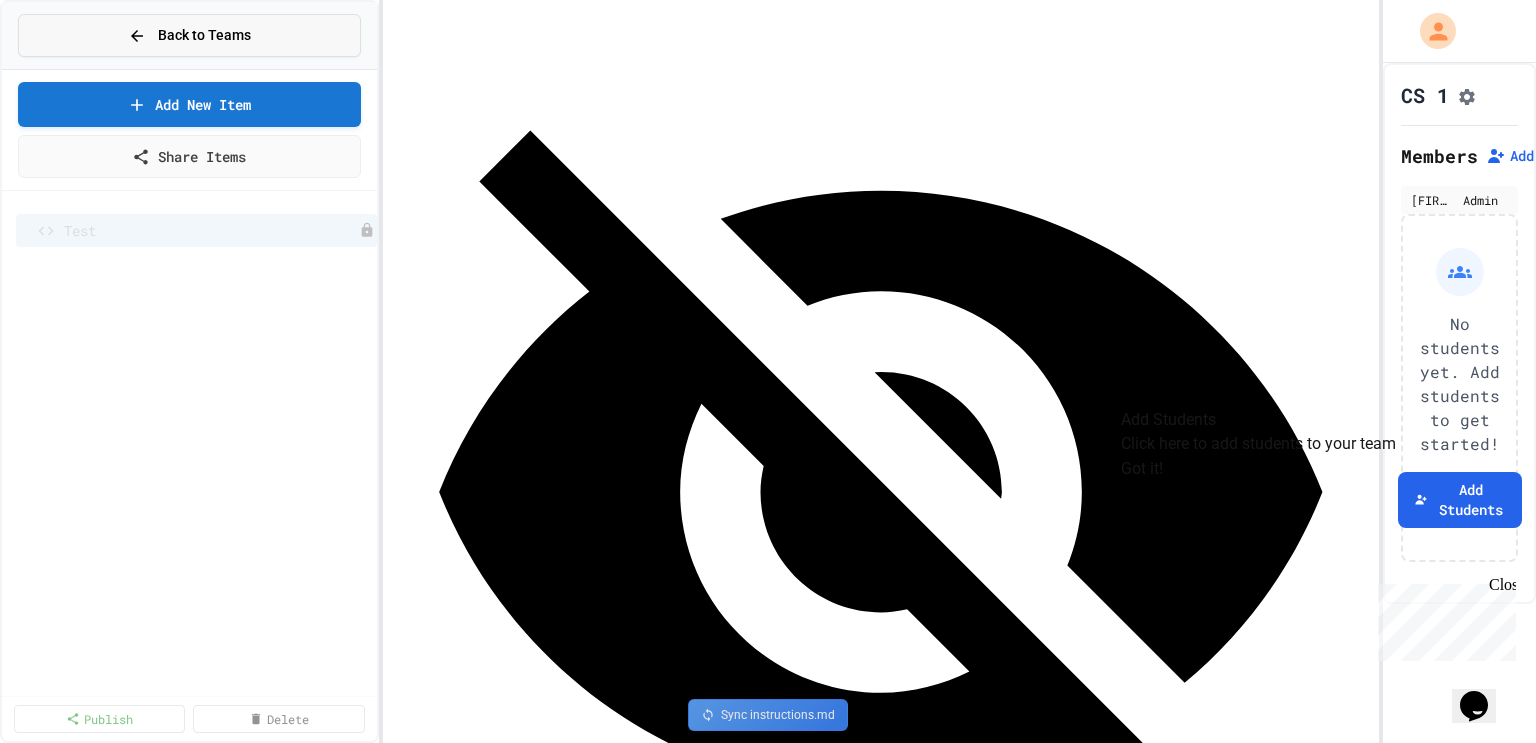 click on "Back to Teams" at bounding box center [189, 35] 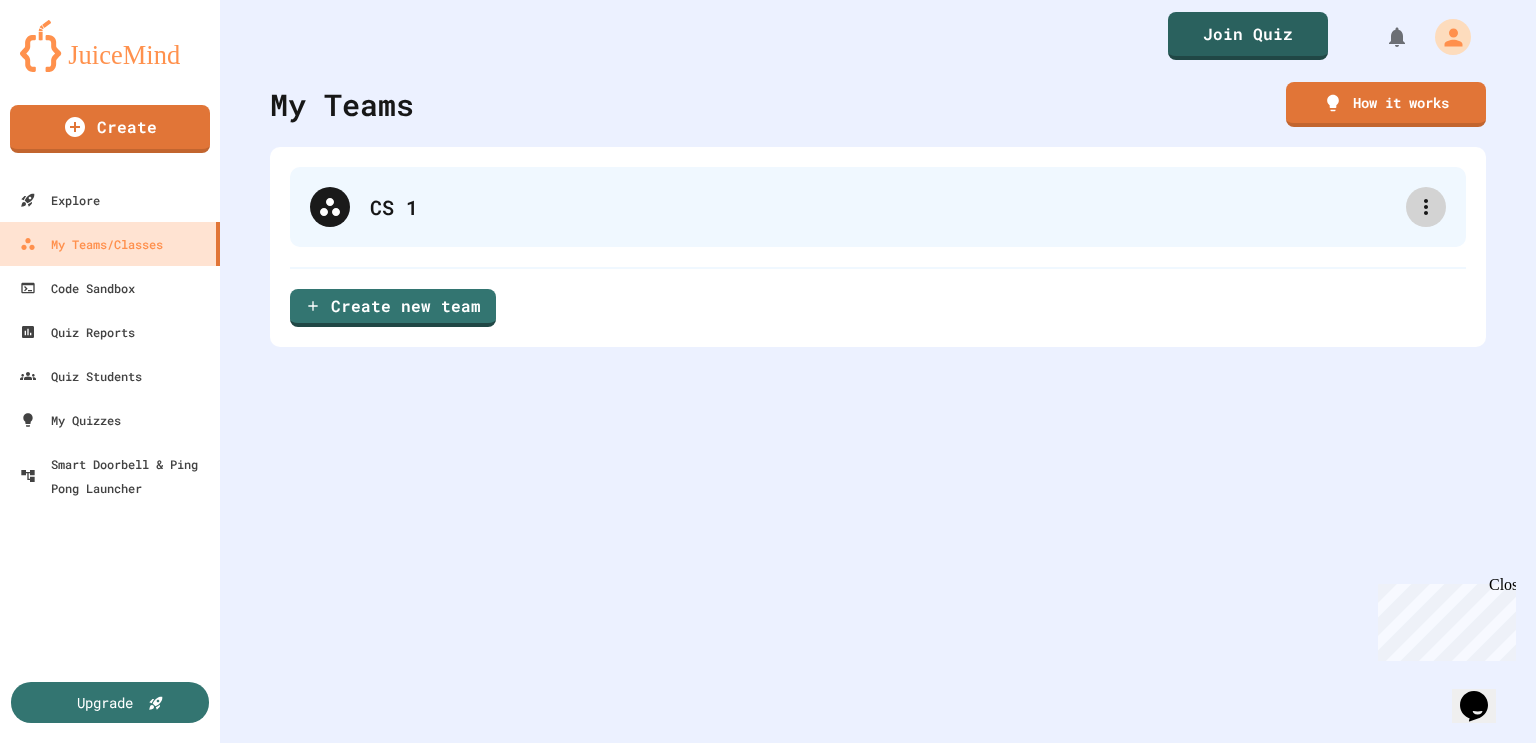 click 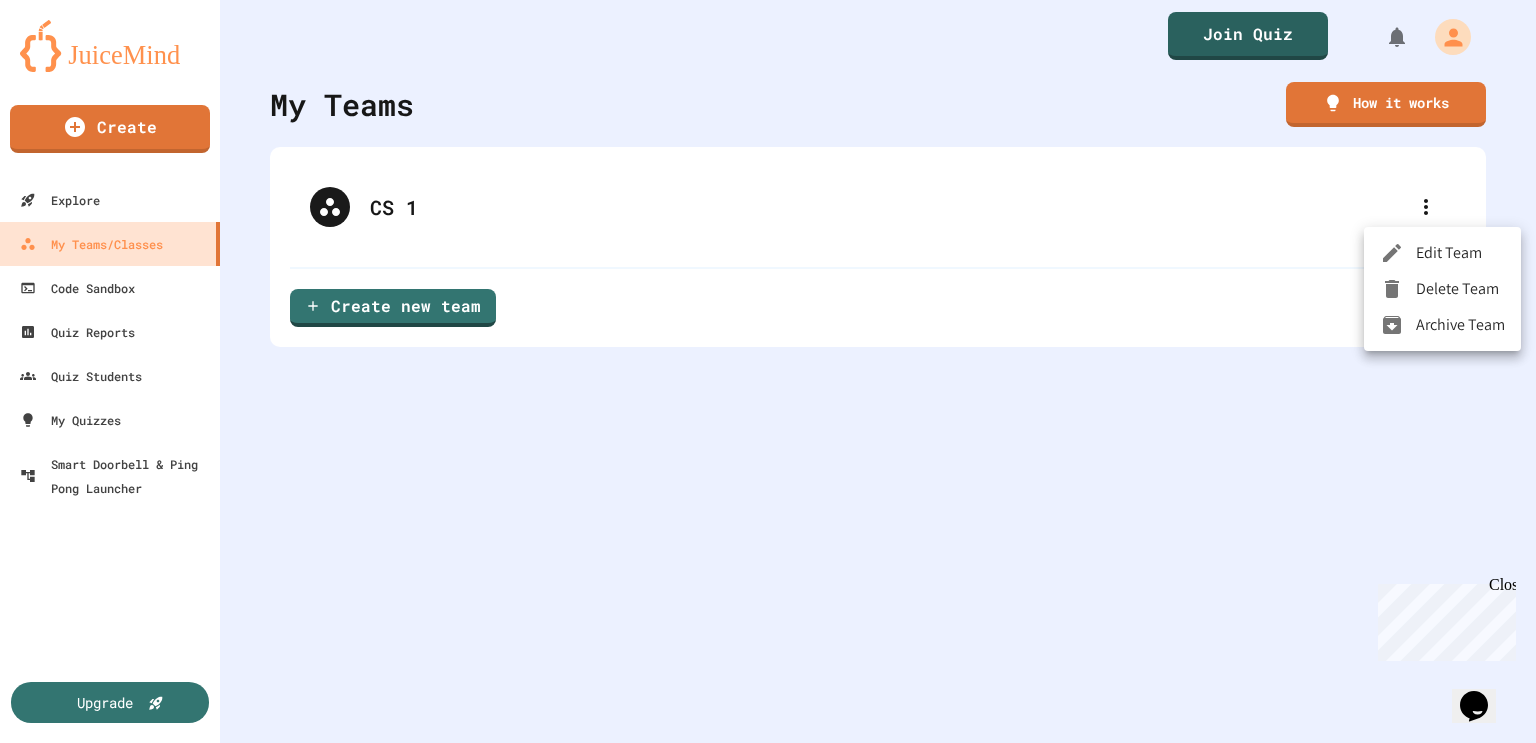 click on "Delete Team" at bounding box center (1442, 289) 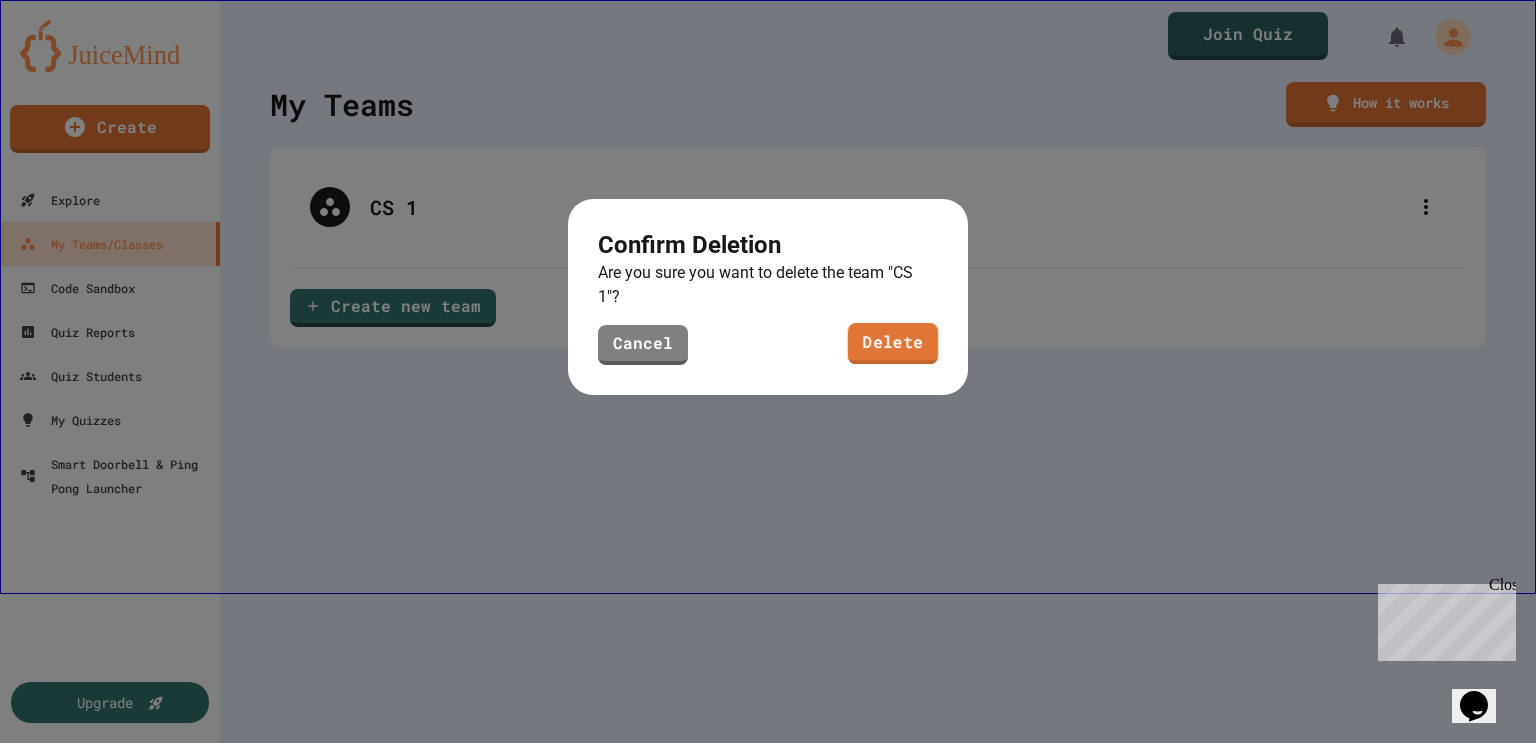 click on "Delete" at bounding box center (893, 343) 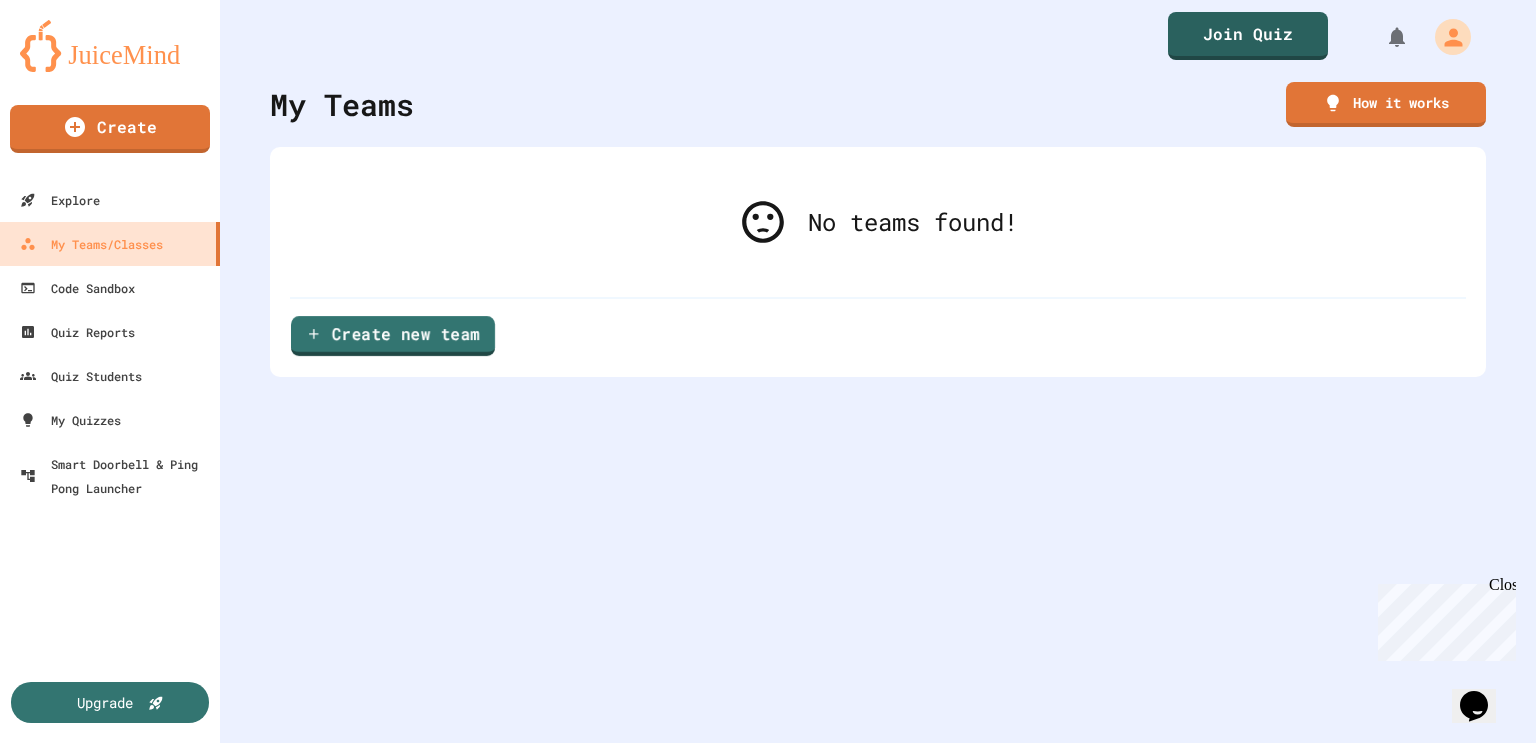click on "Create new team" at bounding box center (393, 336) 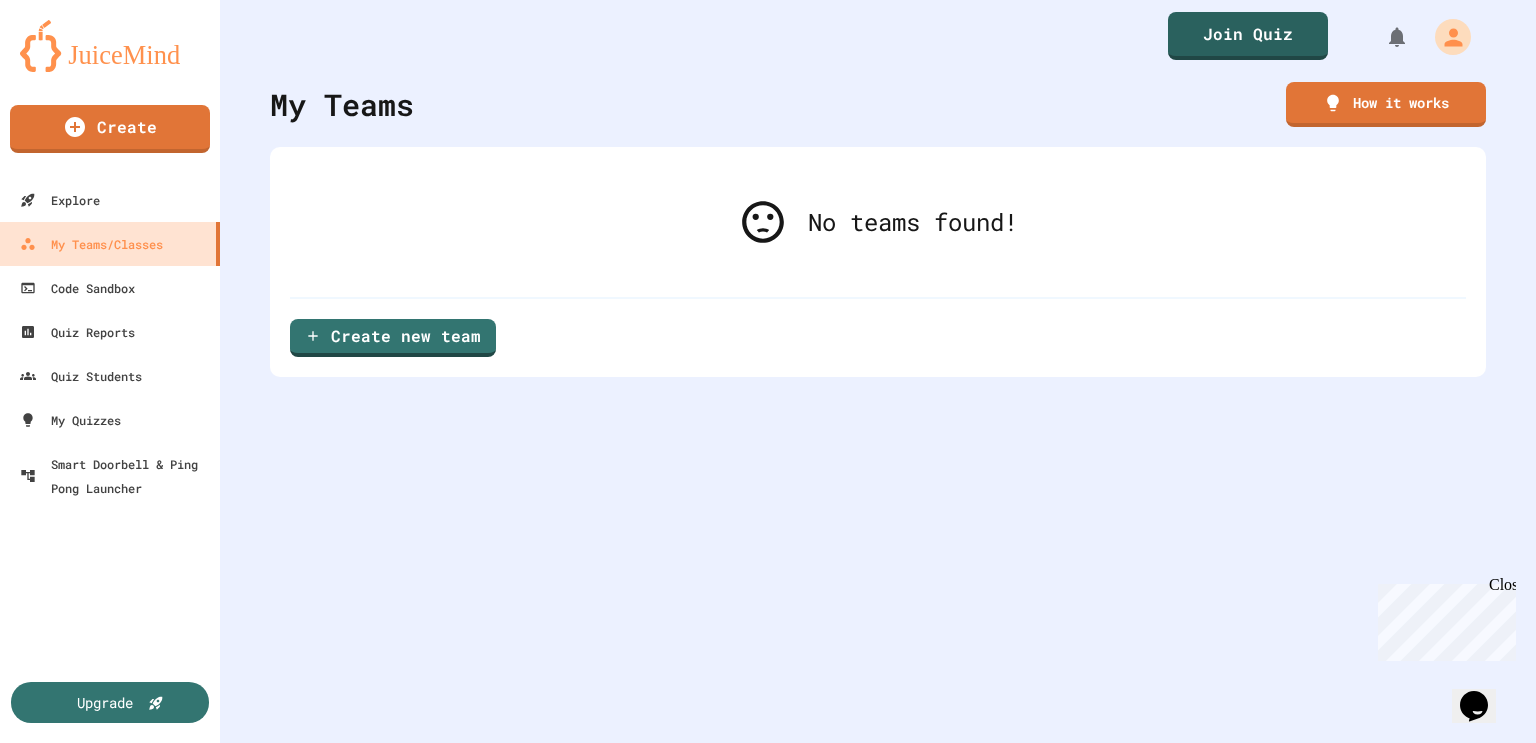 scroll, scrollTop: 223, scrollLeft: 0, axis: vertical 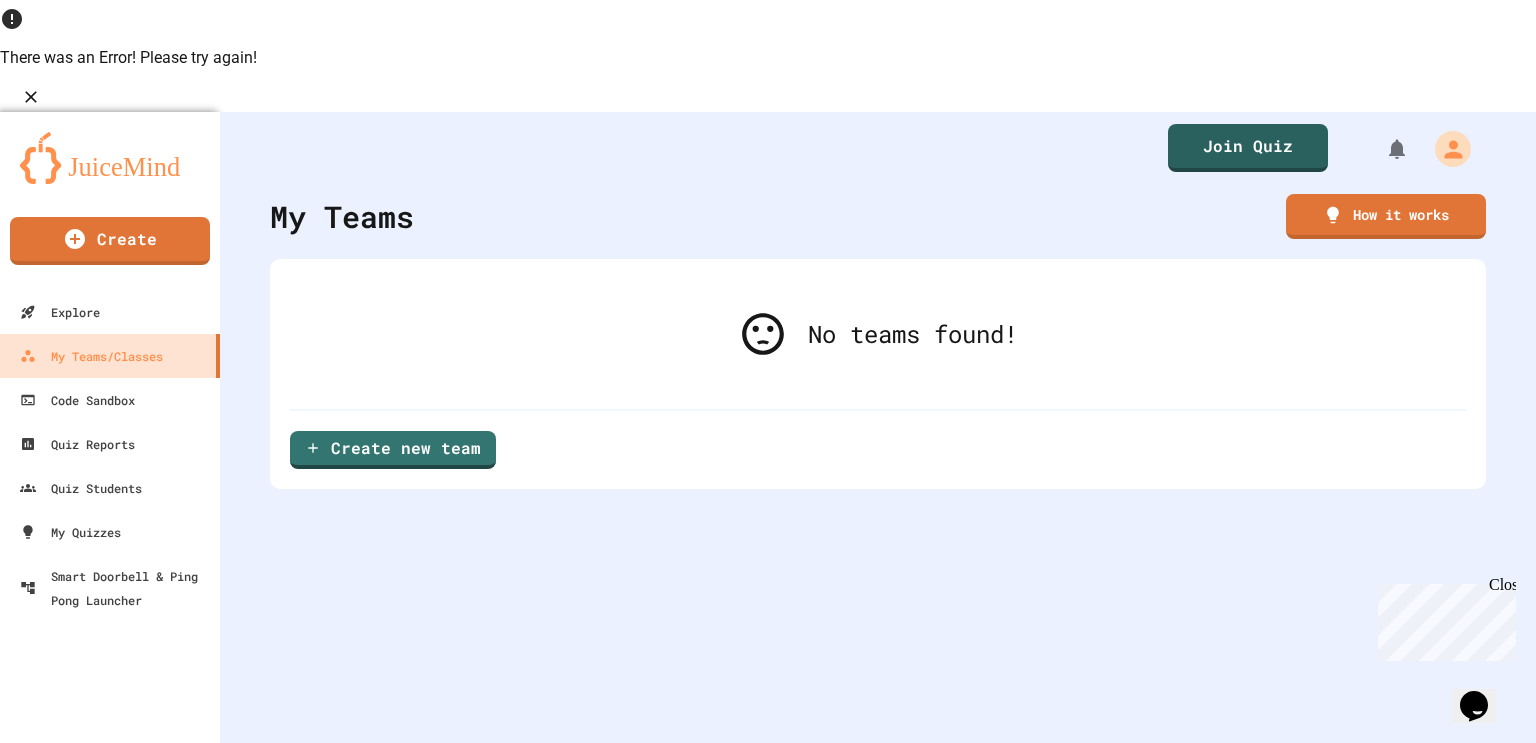 click at bounding box center [768, 846] 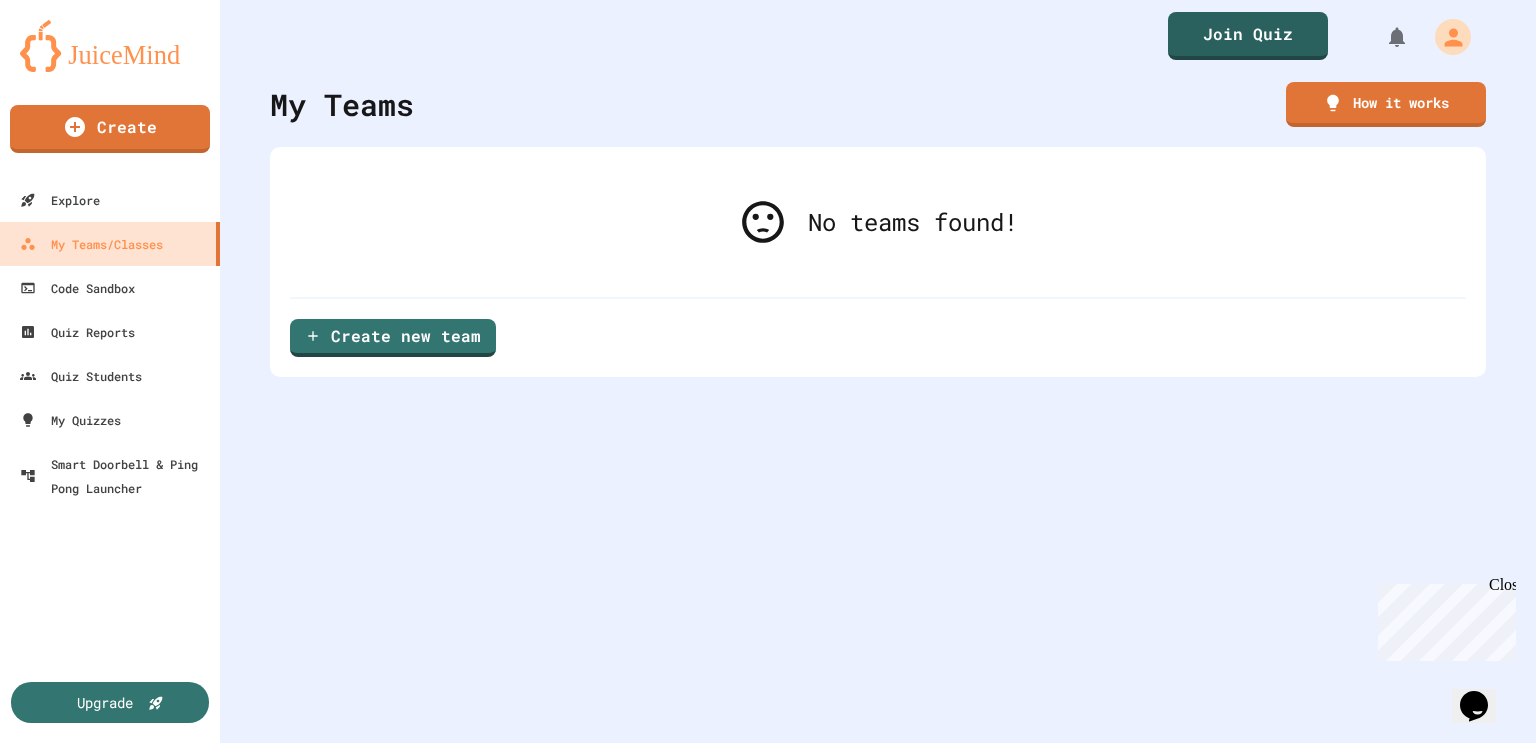 click at bounding box center [768, 846] 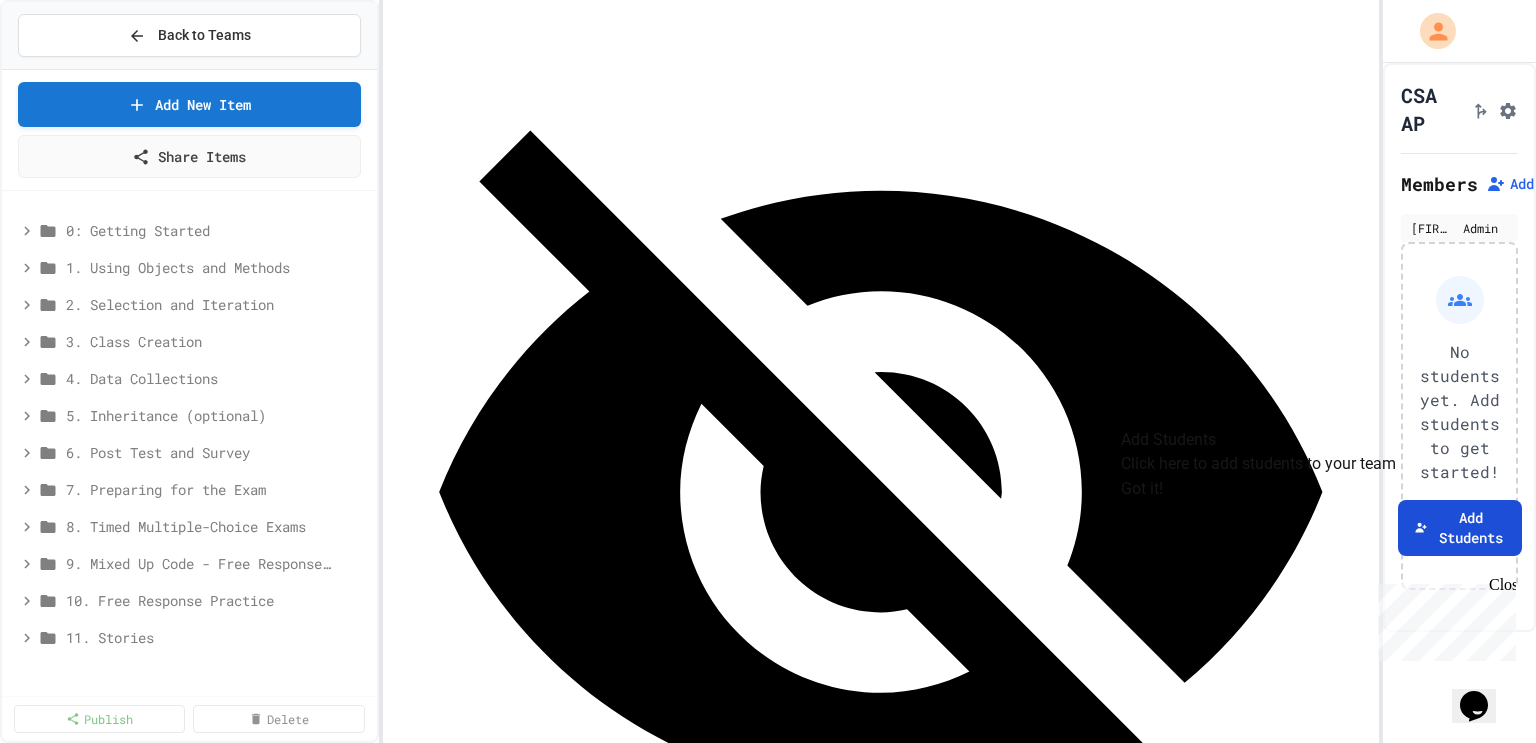 click on "Add Students" at bounding box center (1460, 528) 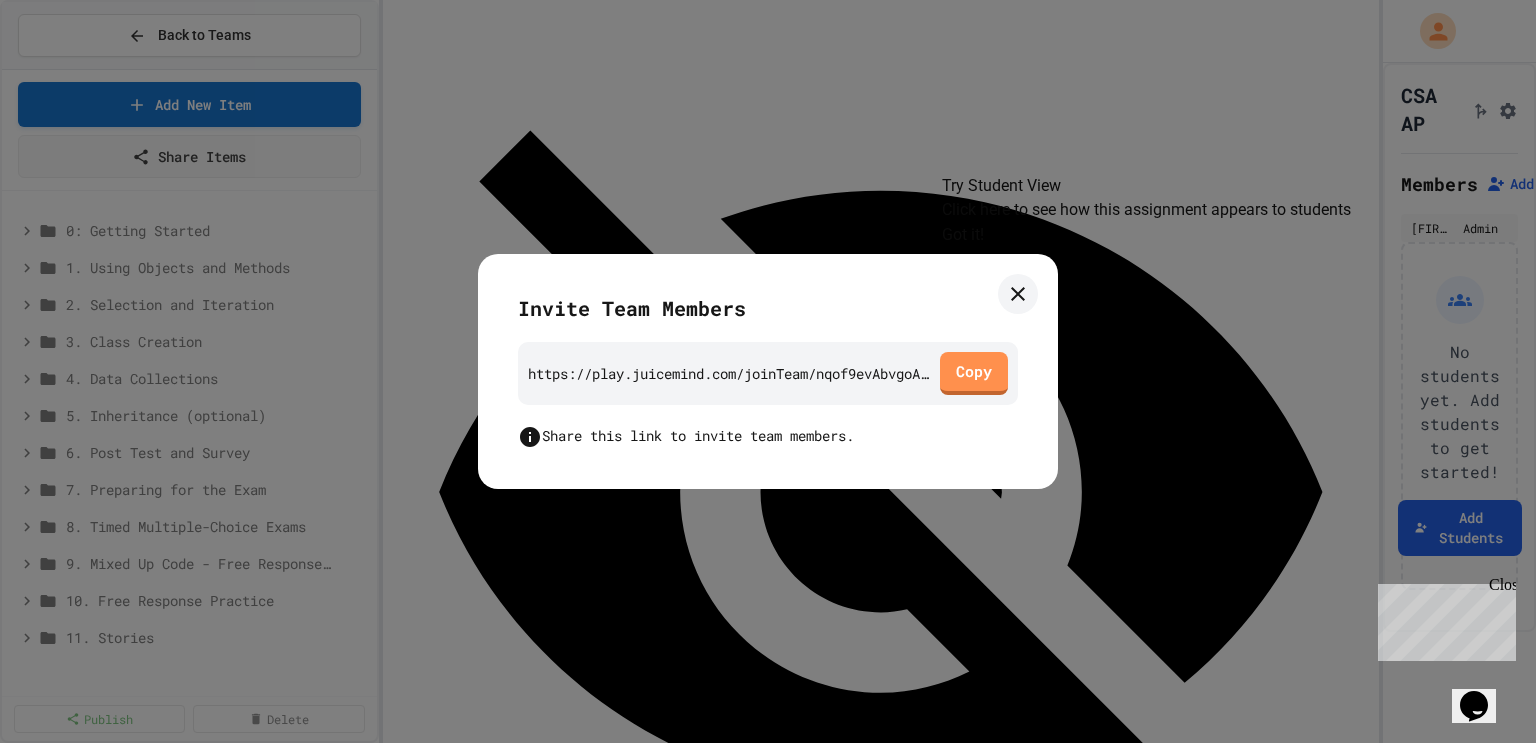 click 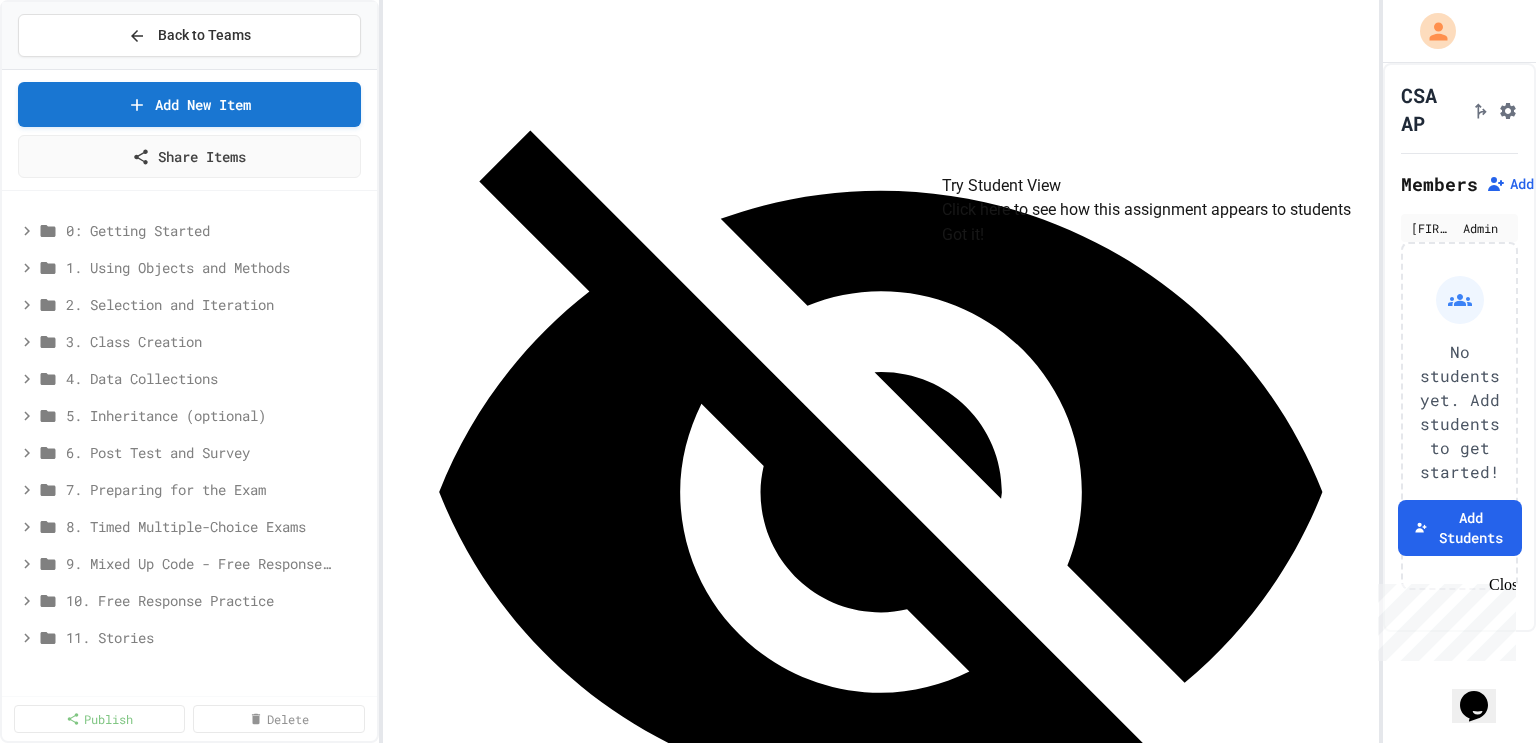 click on "Got it!" at bounding box center [963, 235] 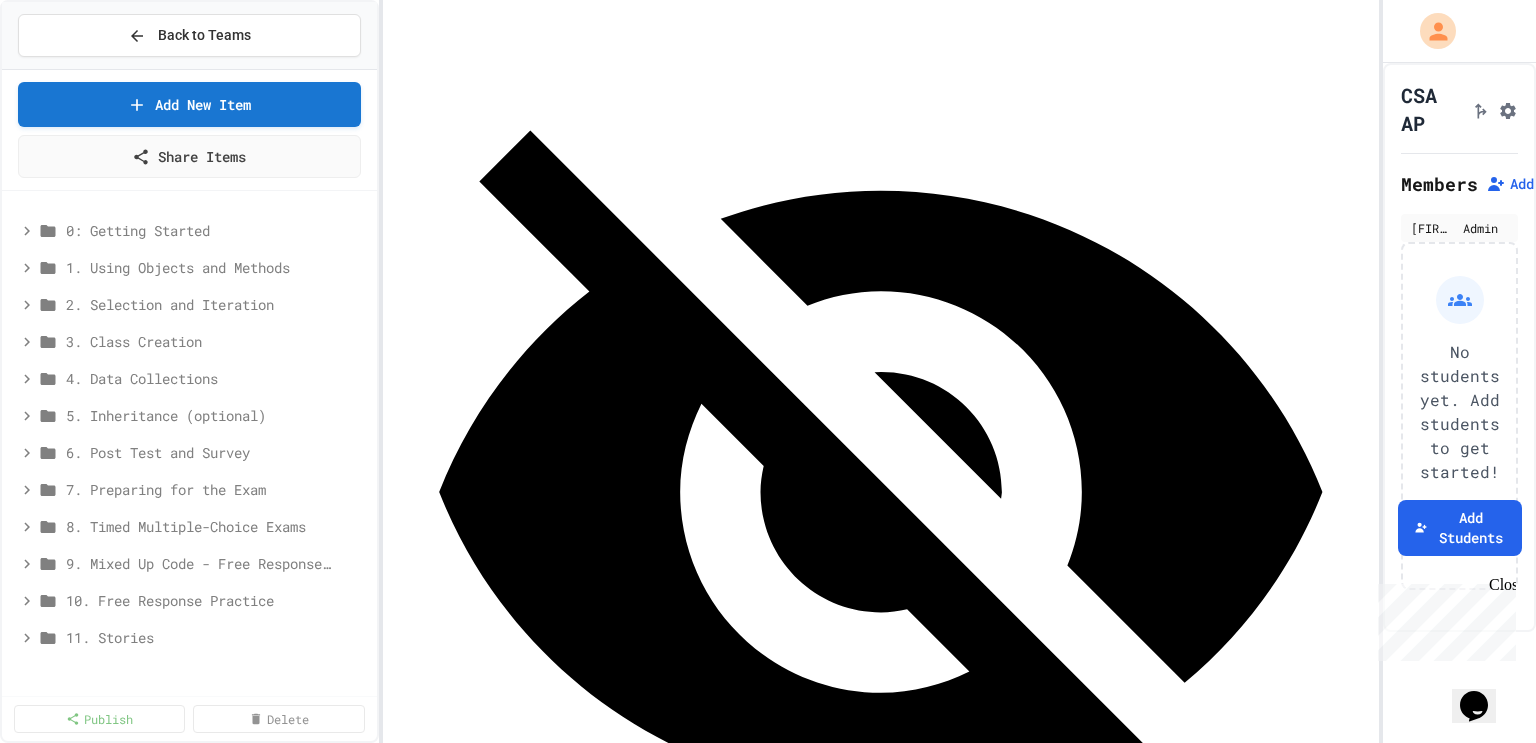 click on "Edit Lesson Plan" at bounding box center [1256, 1166] 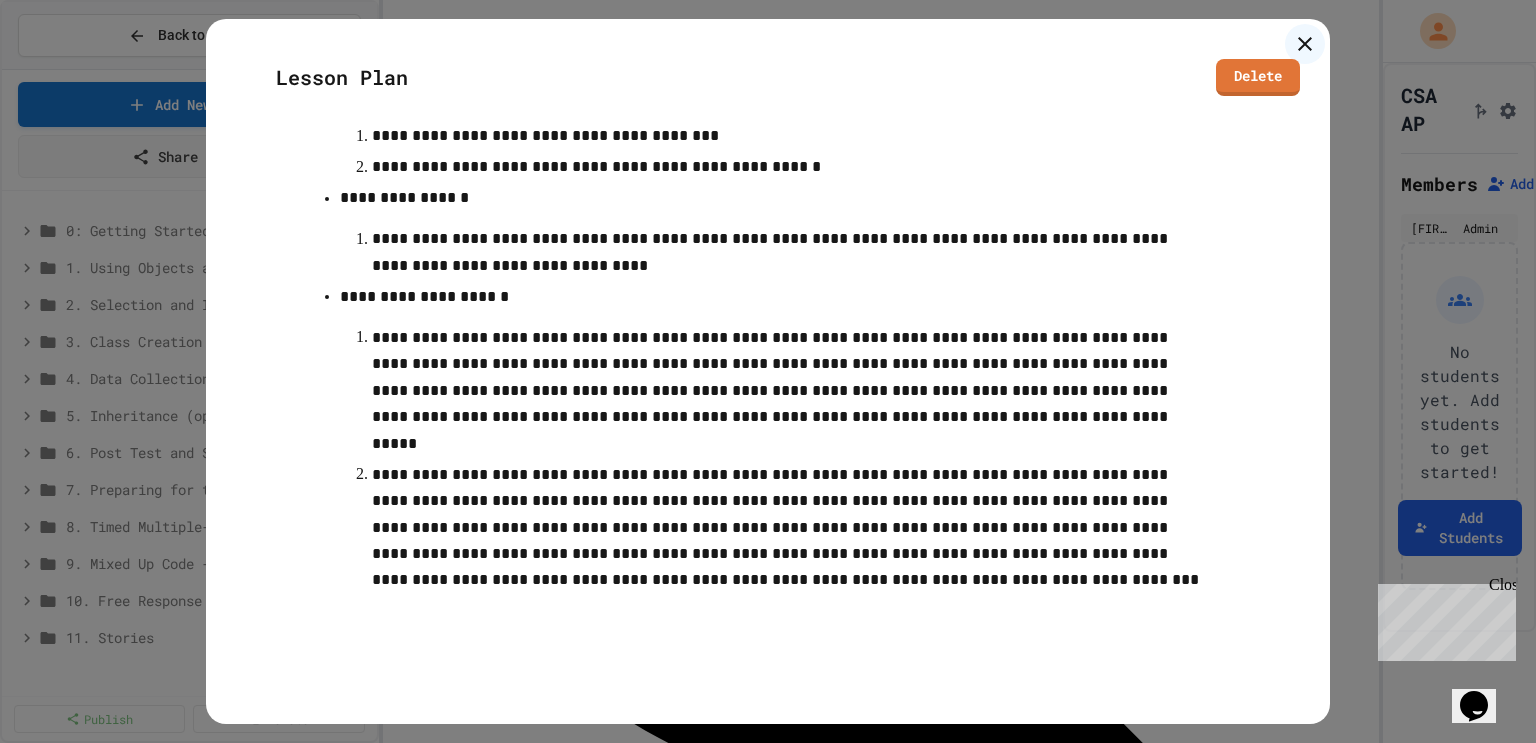 scroll, scrollTop: 1139, scrollLeft: 0, axis: vertical 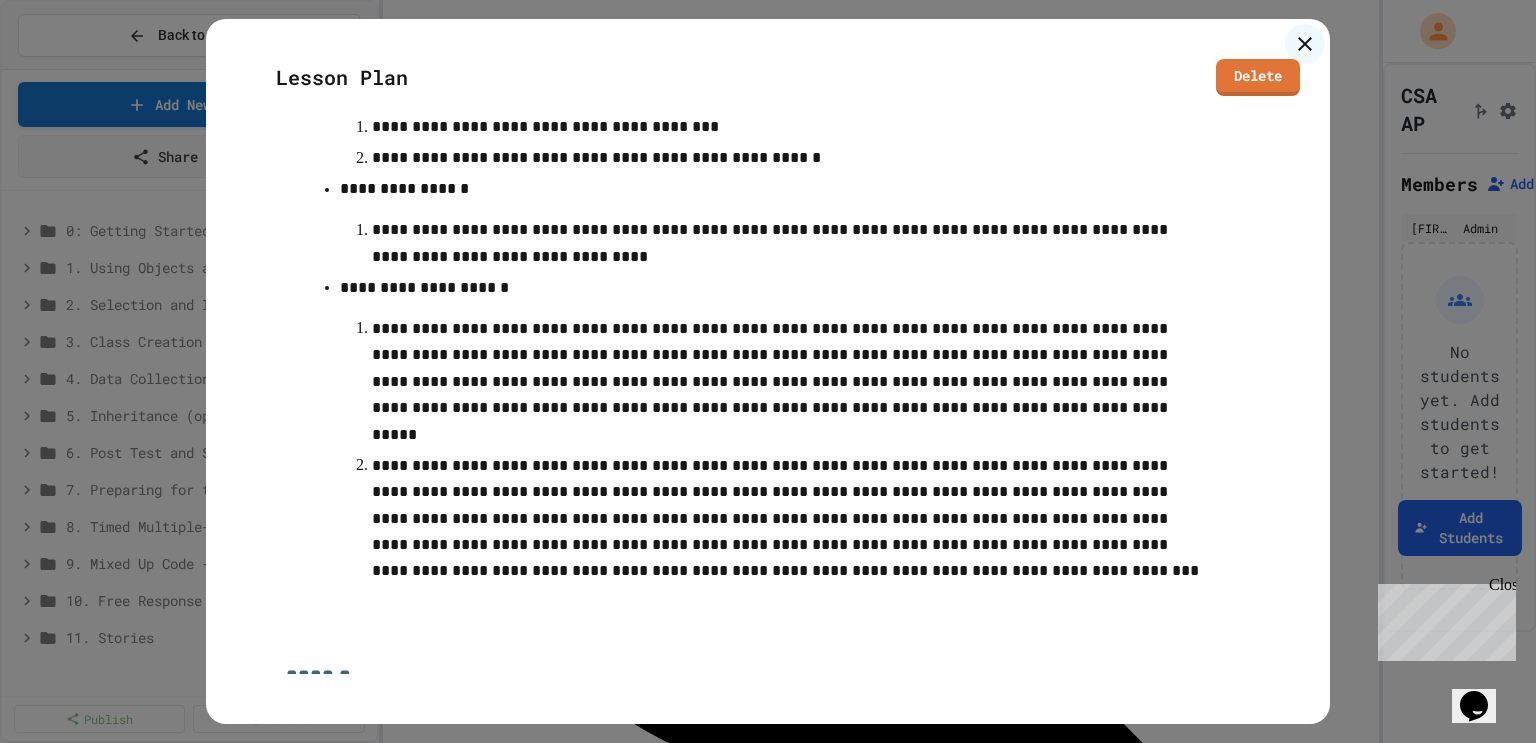 click on "**********" at bounding box center [772, 381] 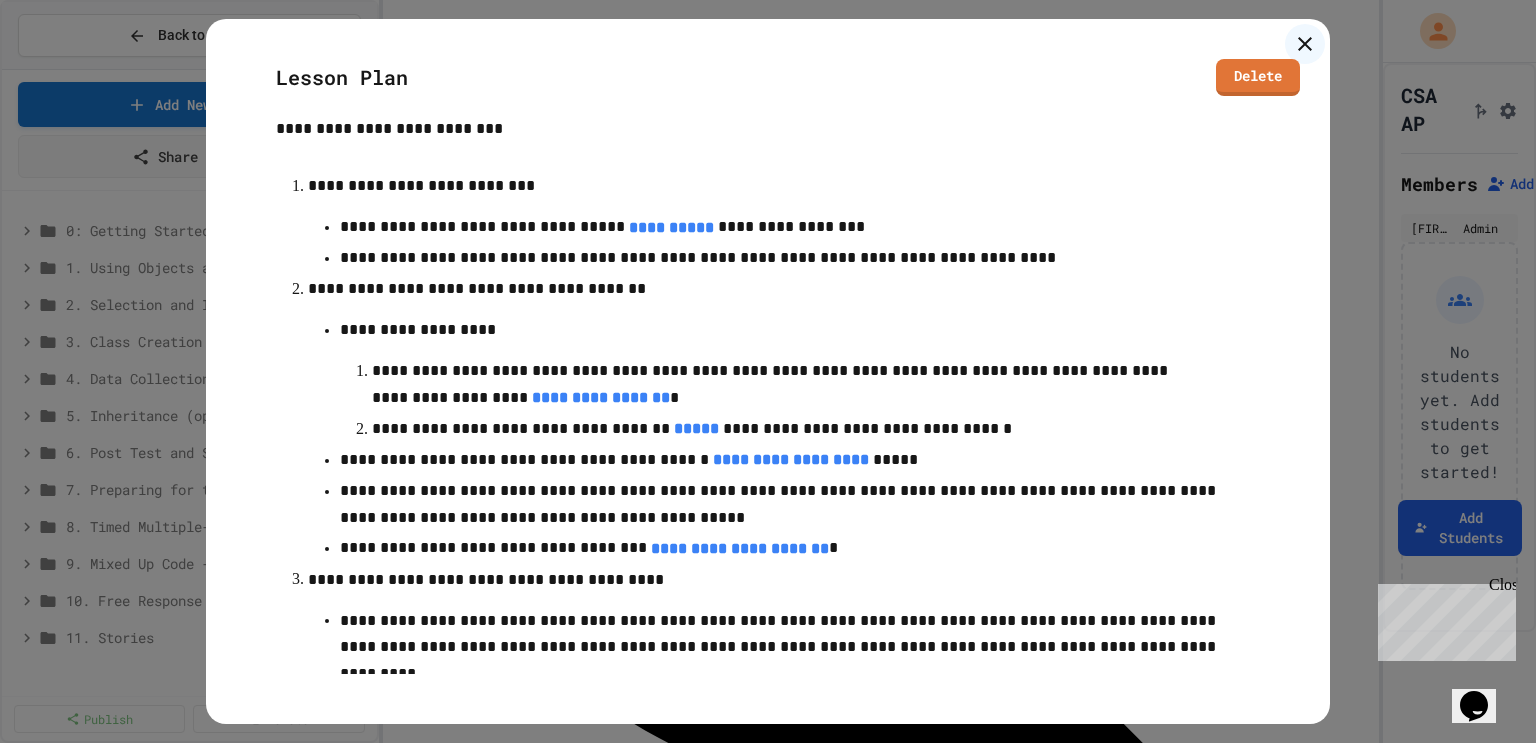 scroll, scrollTop: 1759, scrollLeft: 0, axis: vertical 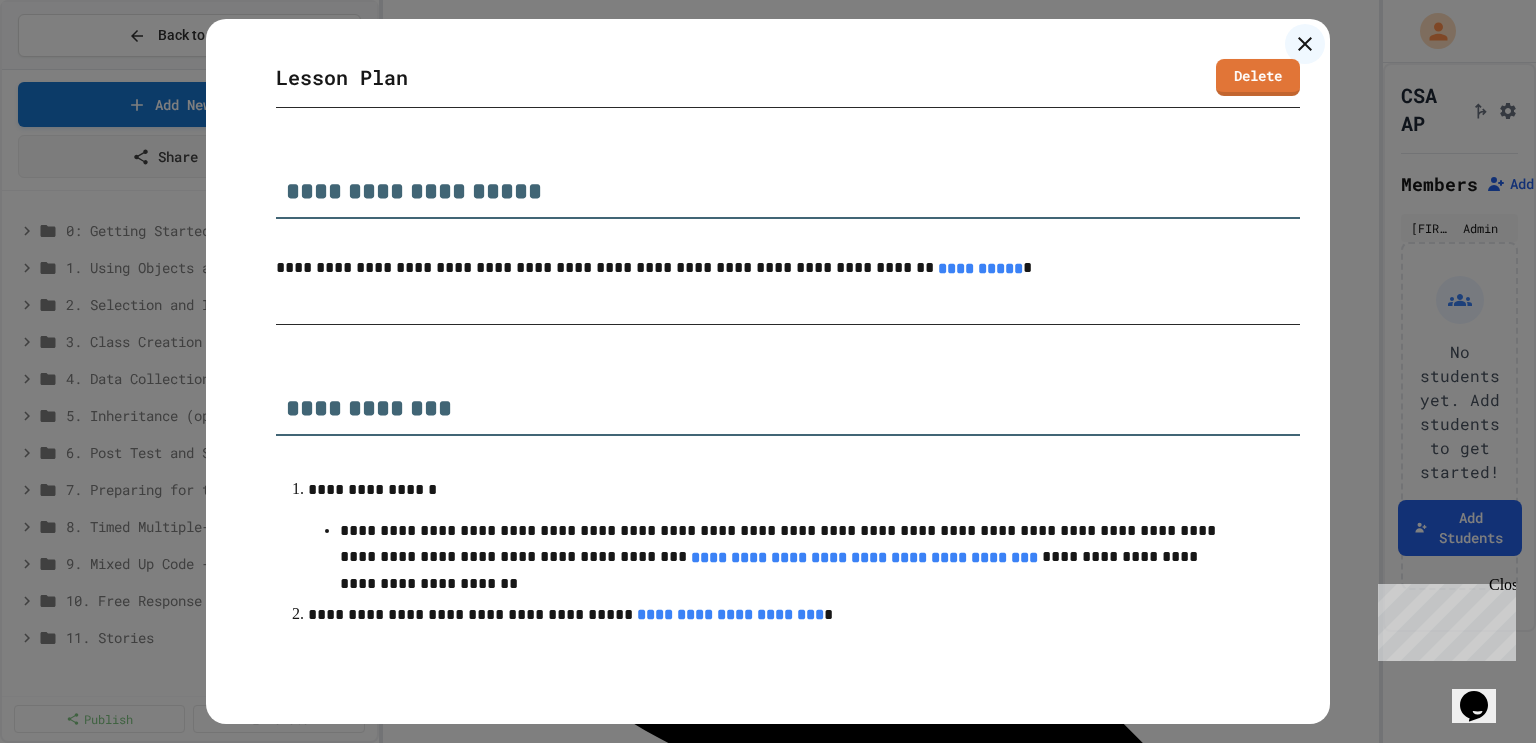click 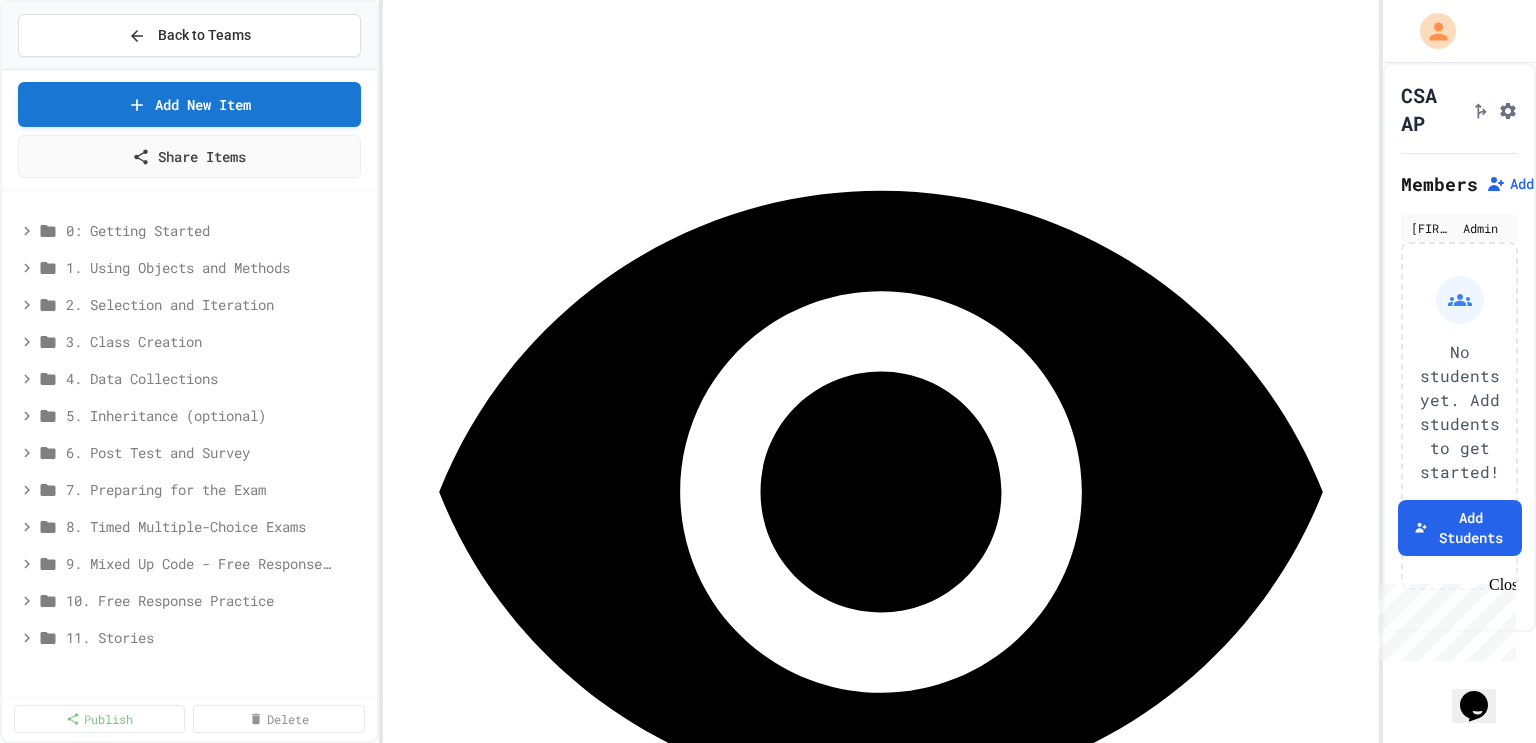 scroll, scrollTop: 74, scrollLeft: 0, axis: vertical 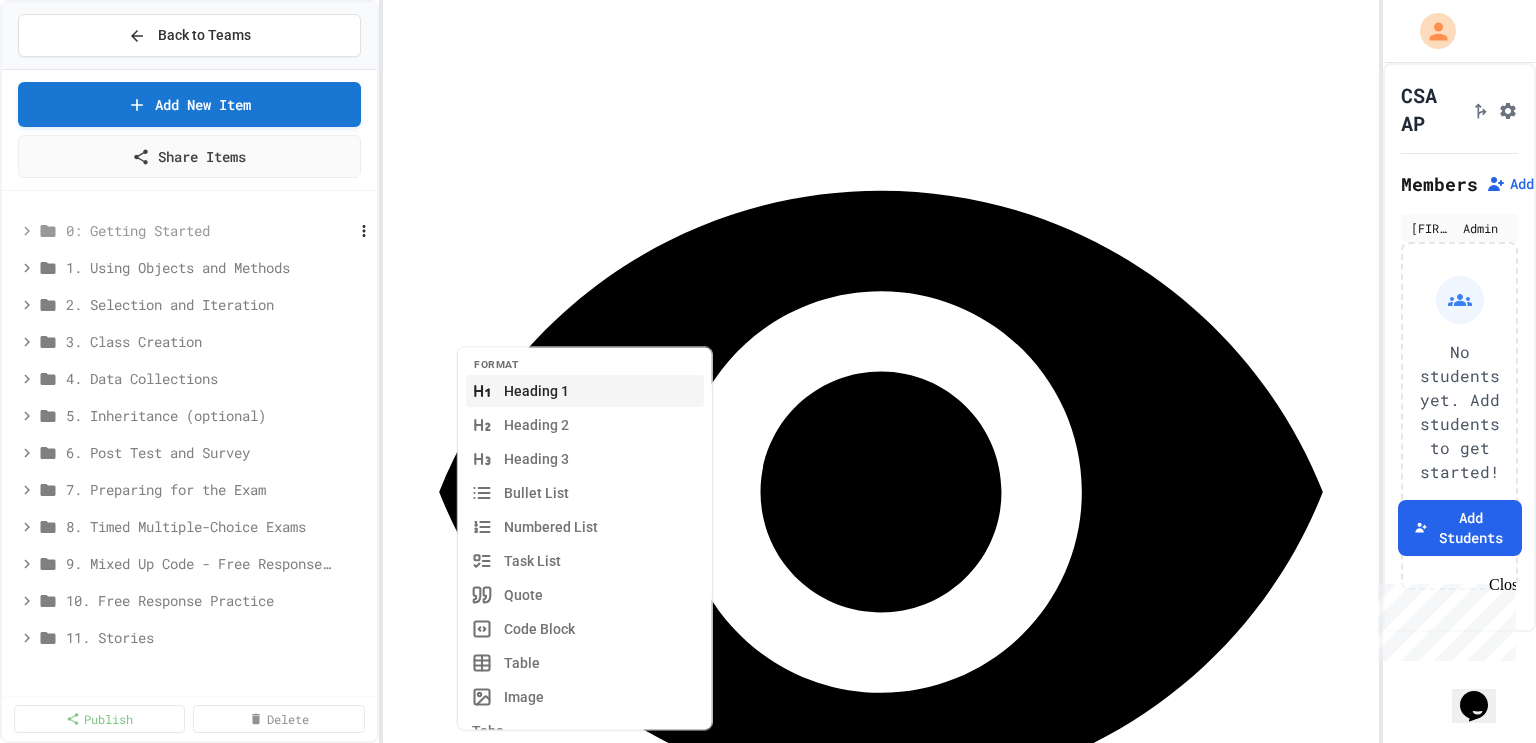 click on "0: Getting Started" at bounding box center (190, 230) 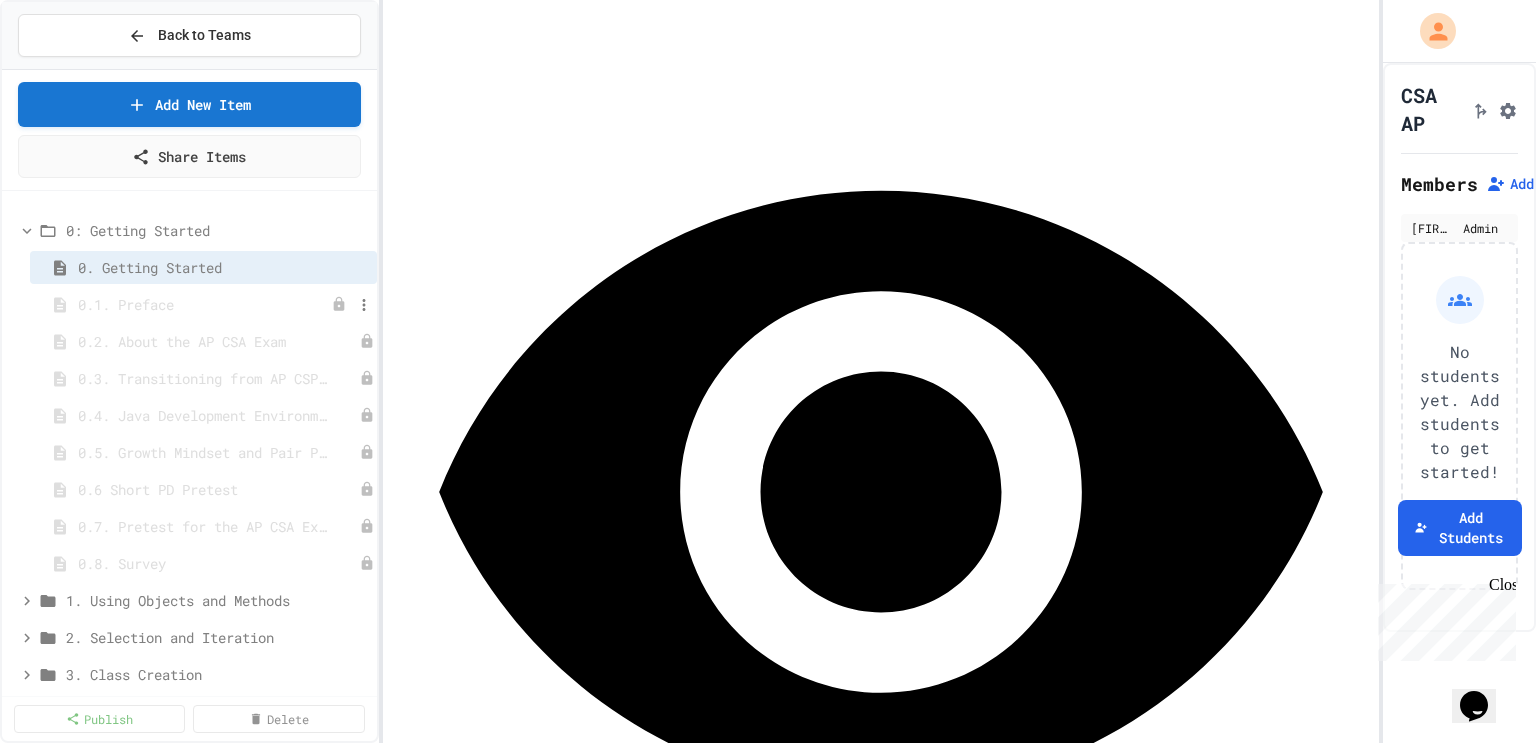 click on "0.1. Preface" at bounding box center [195, 304] 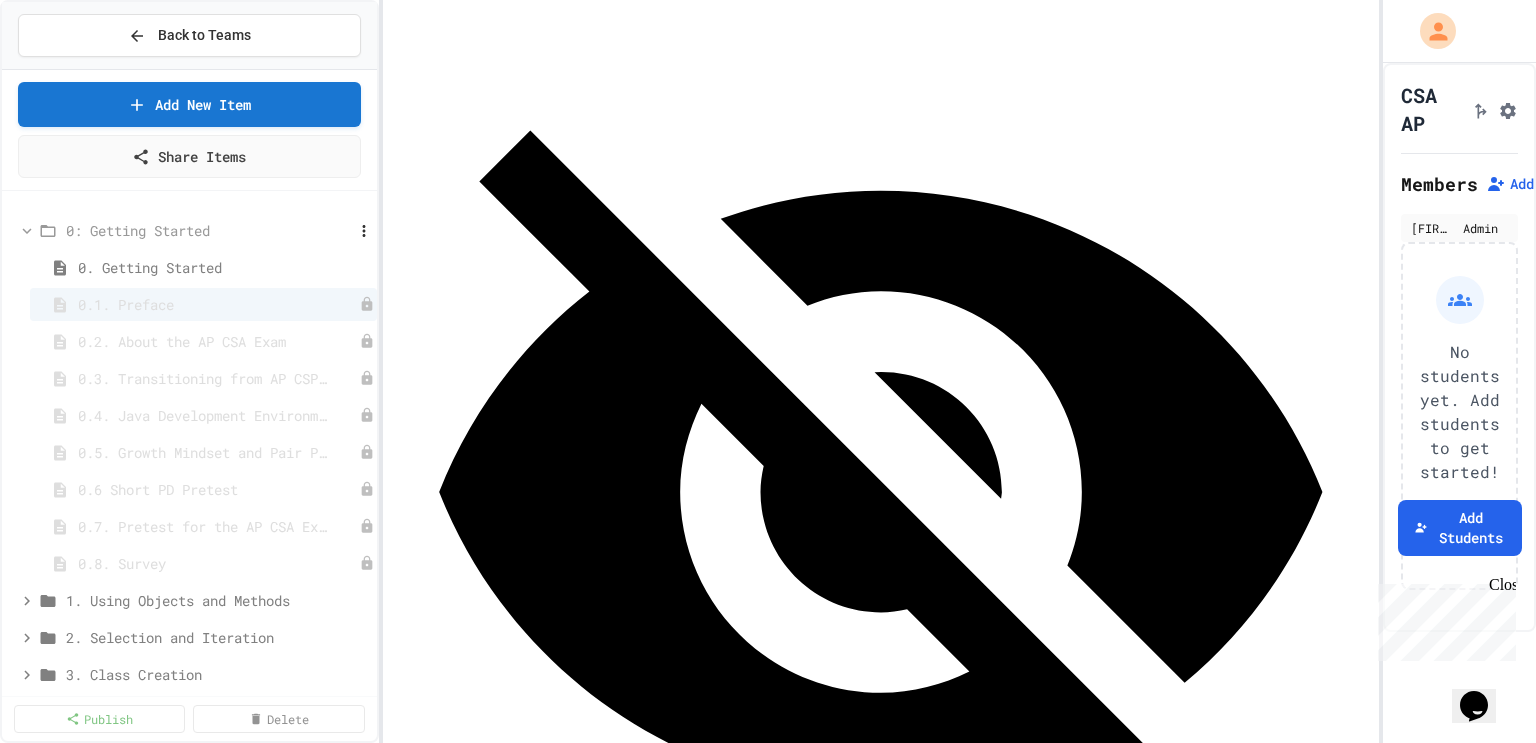 click on "0: Getting Started" at bounding box center (190, 230) 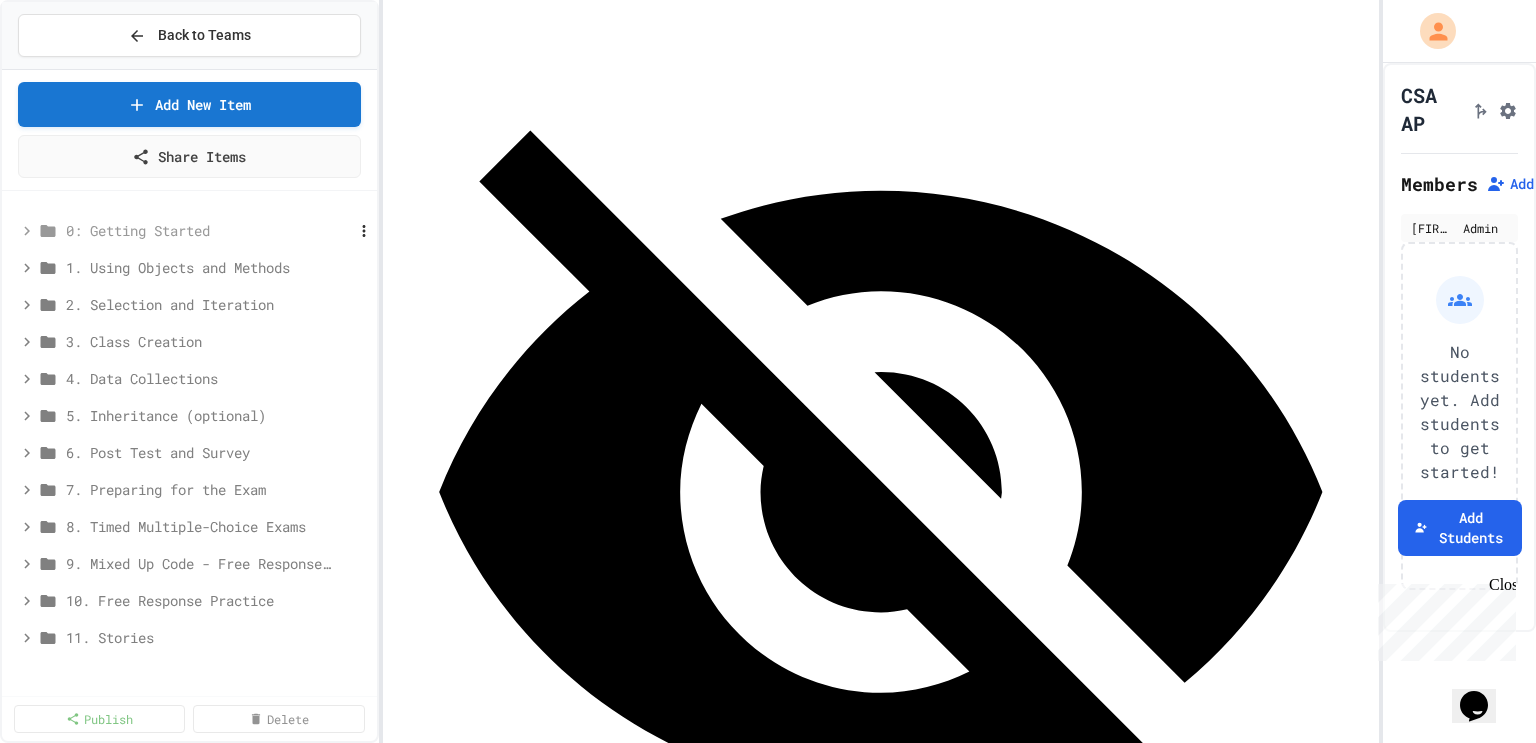 click on "0: Getting Started" at bounding box center [190, 230] 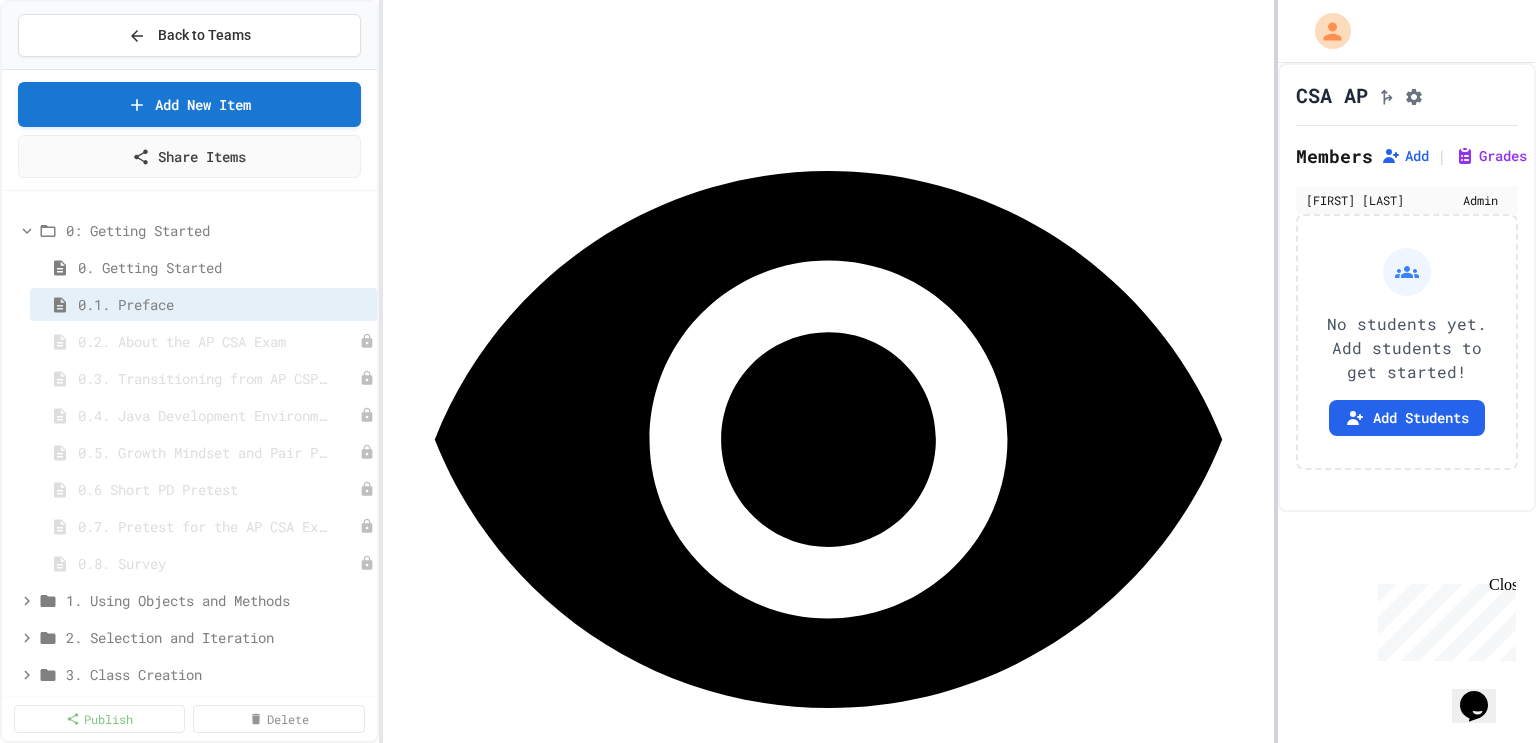 click at bounding box center [1276, 371] 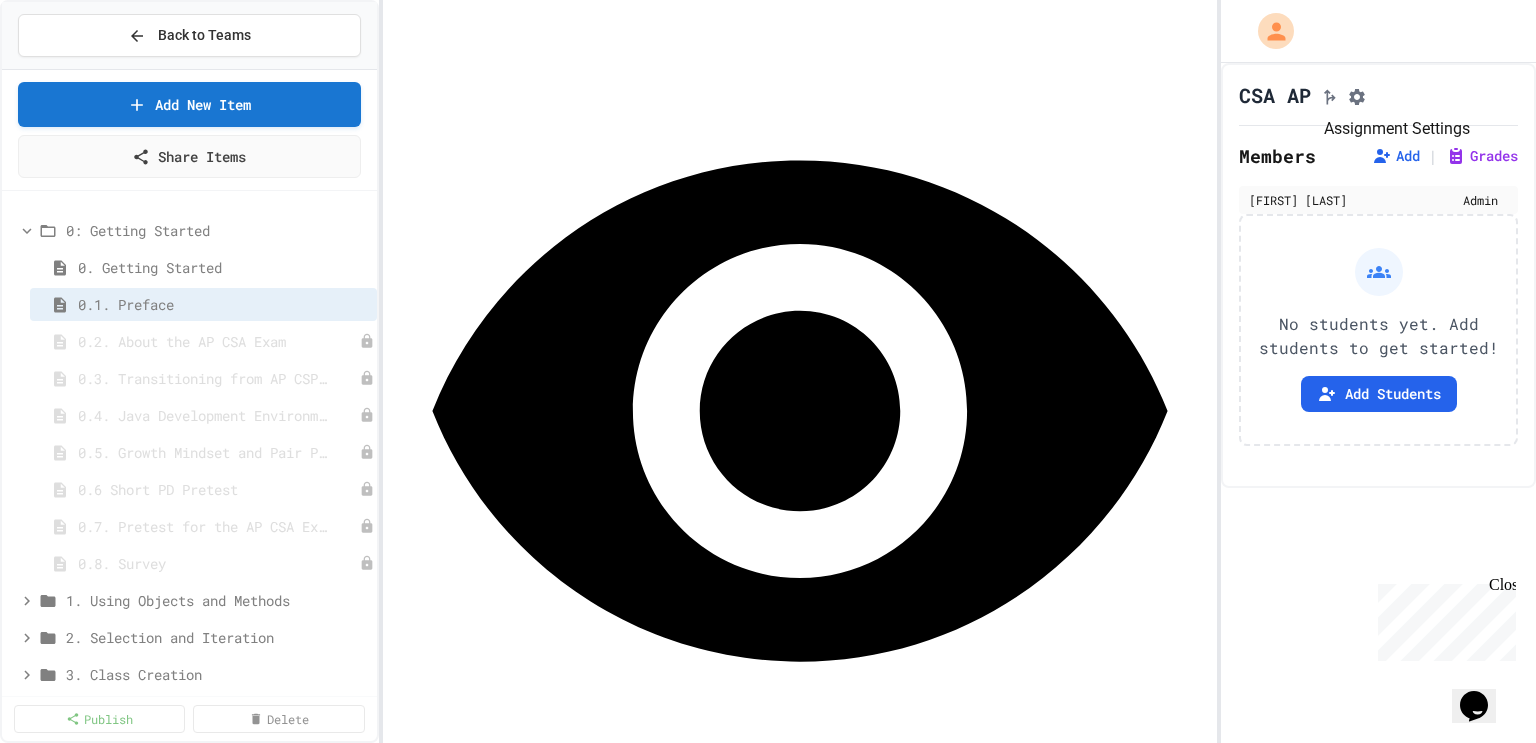 click 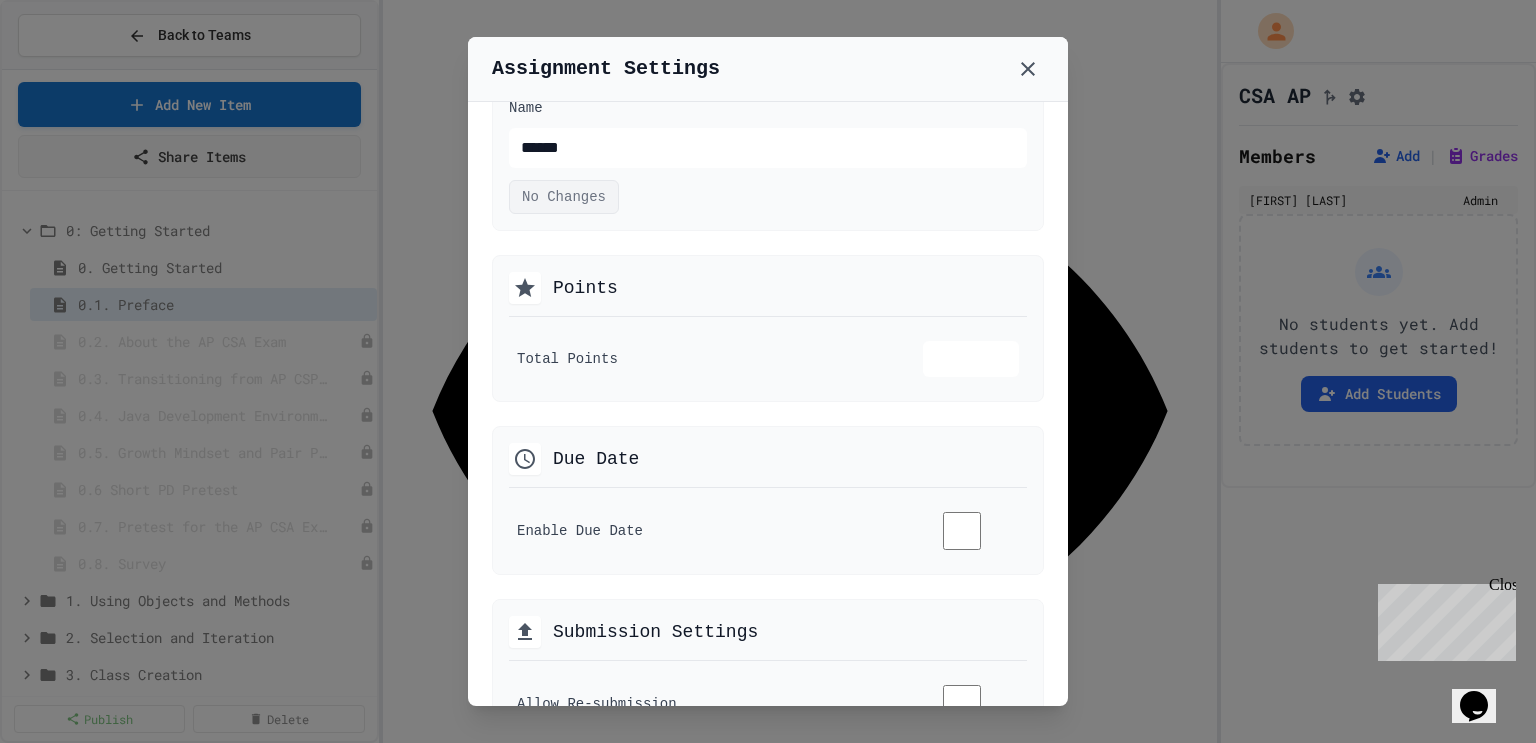scroll, scrollTop: 111, scrollLeft: 0, axis: vertical 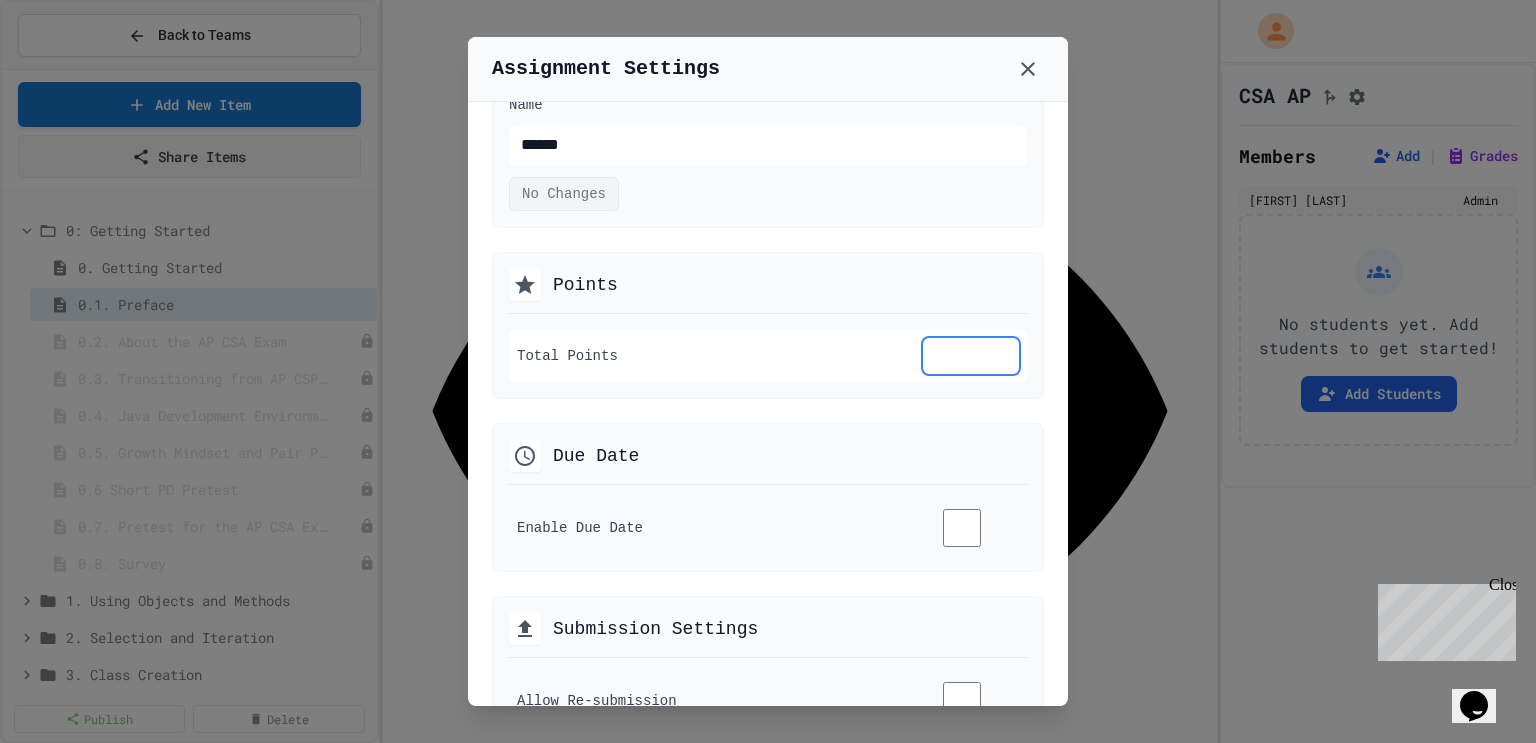 drag, startPoint x: 948, startPoint y: 348, endPoint x: 931, endPoint y: 349, distance: 17.029387 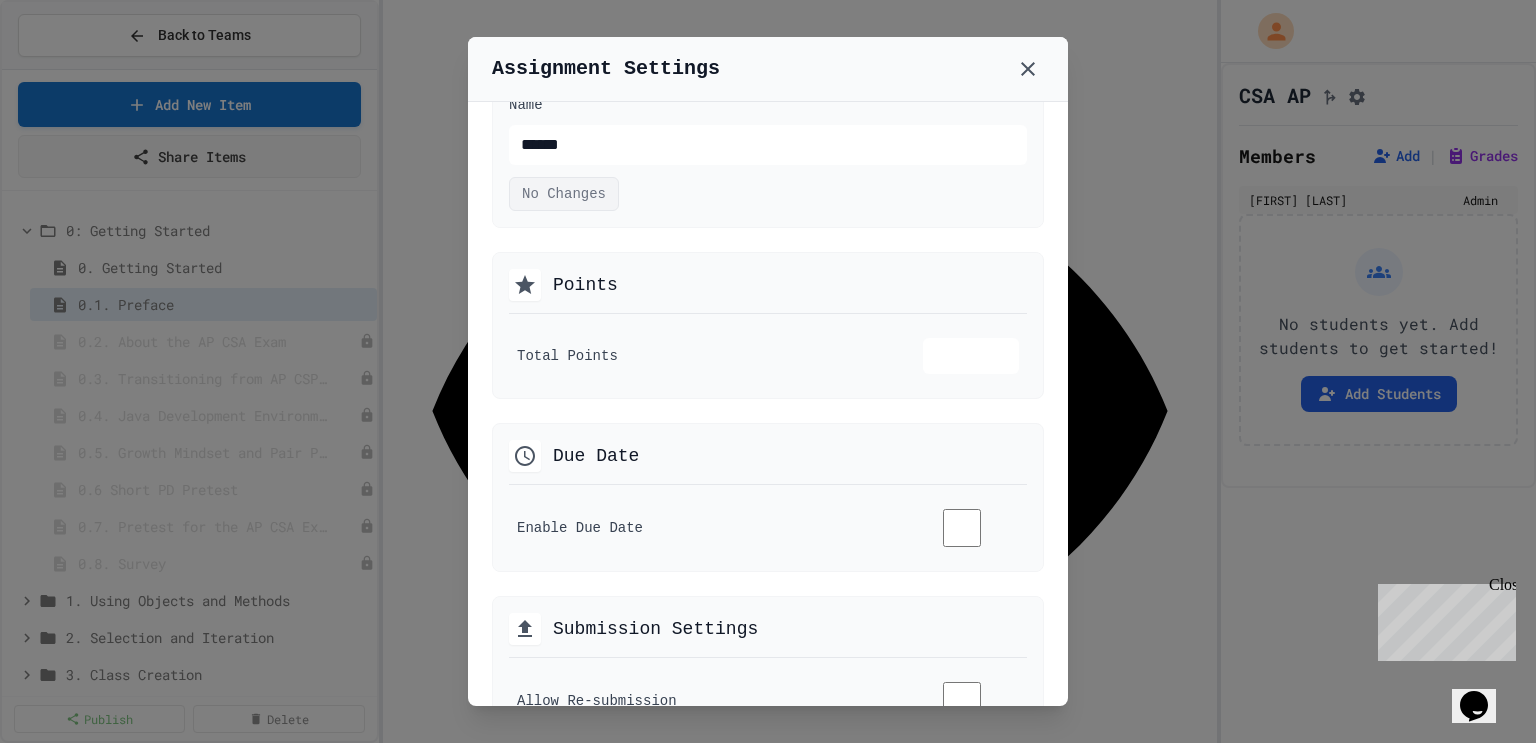 click on "**********" at bounding box center (768, 404) 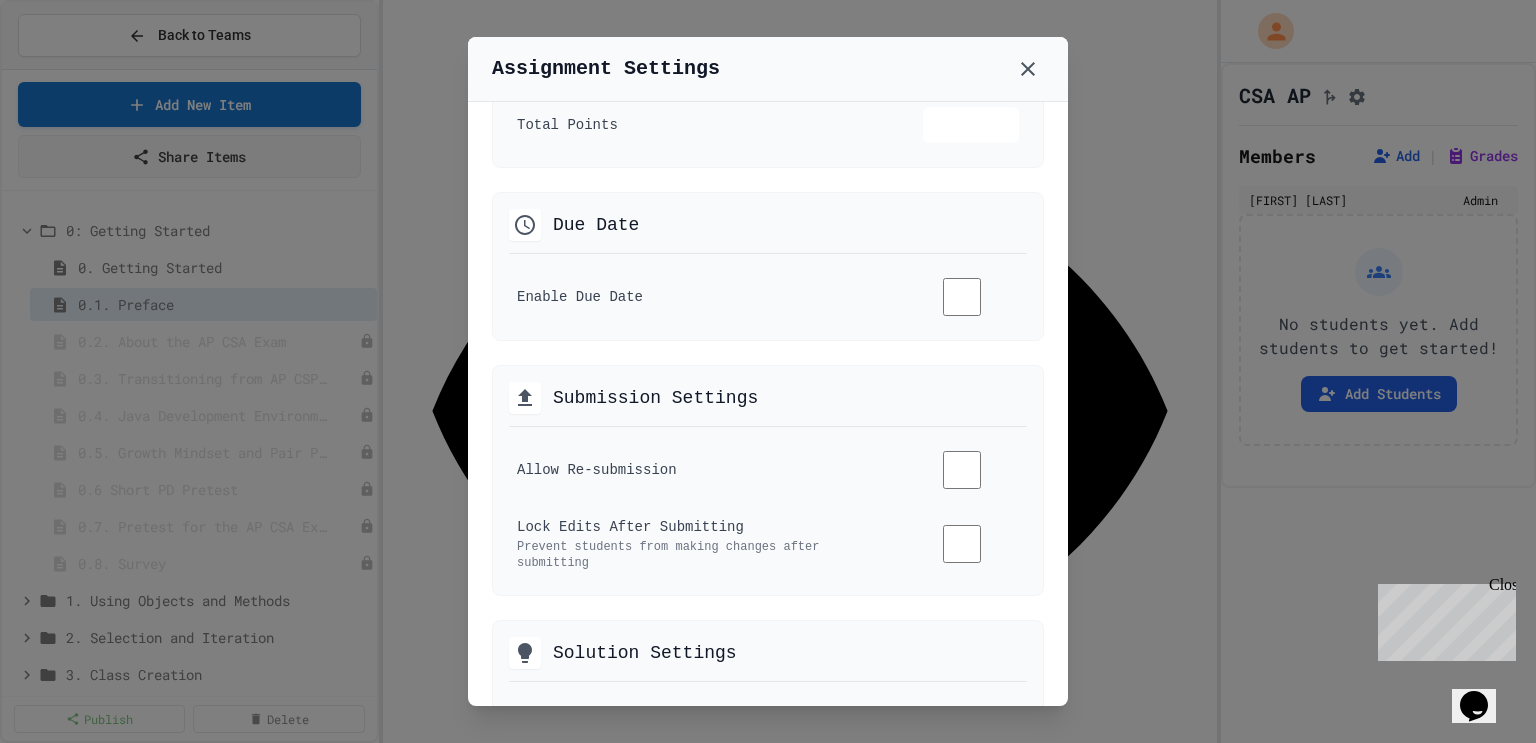 scroll, scrollTop: 343, scrollLeft: 0, axis: vertical 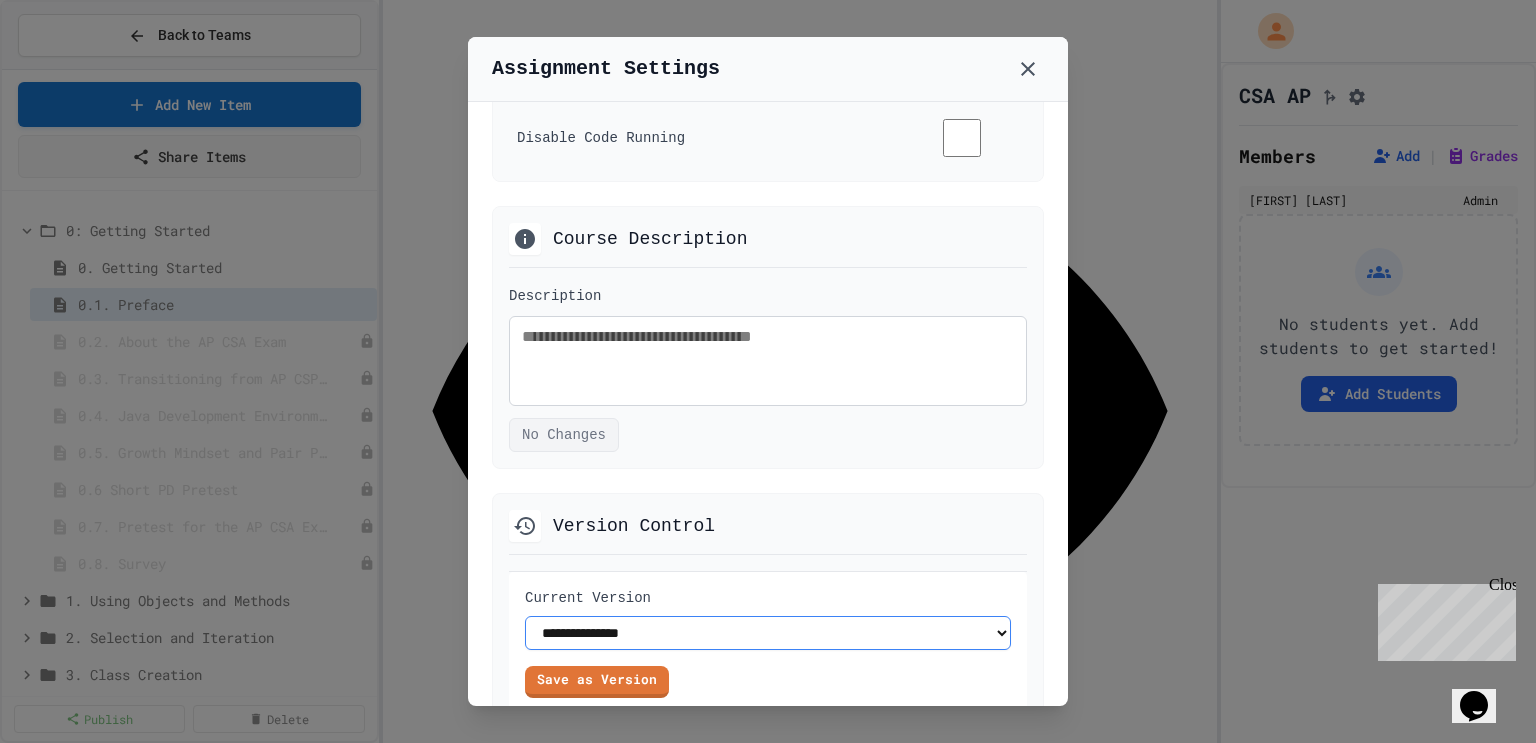 click on "**********" at bounding box center (768, 633) 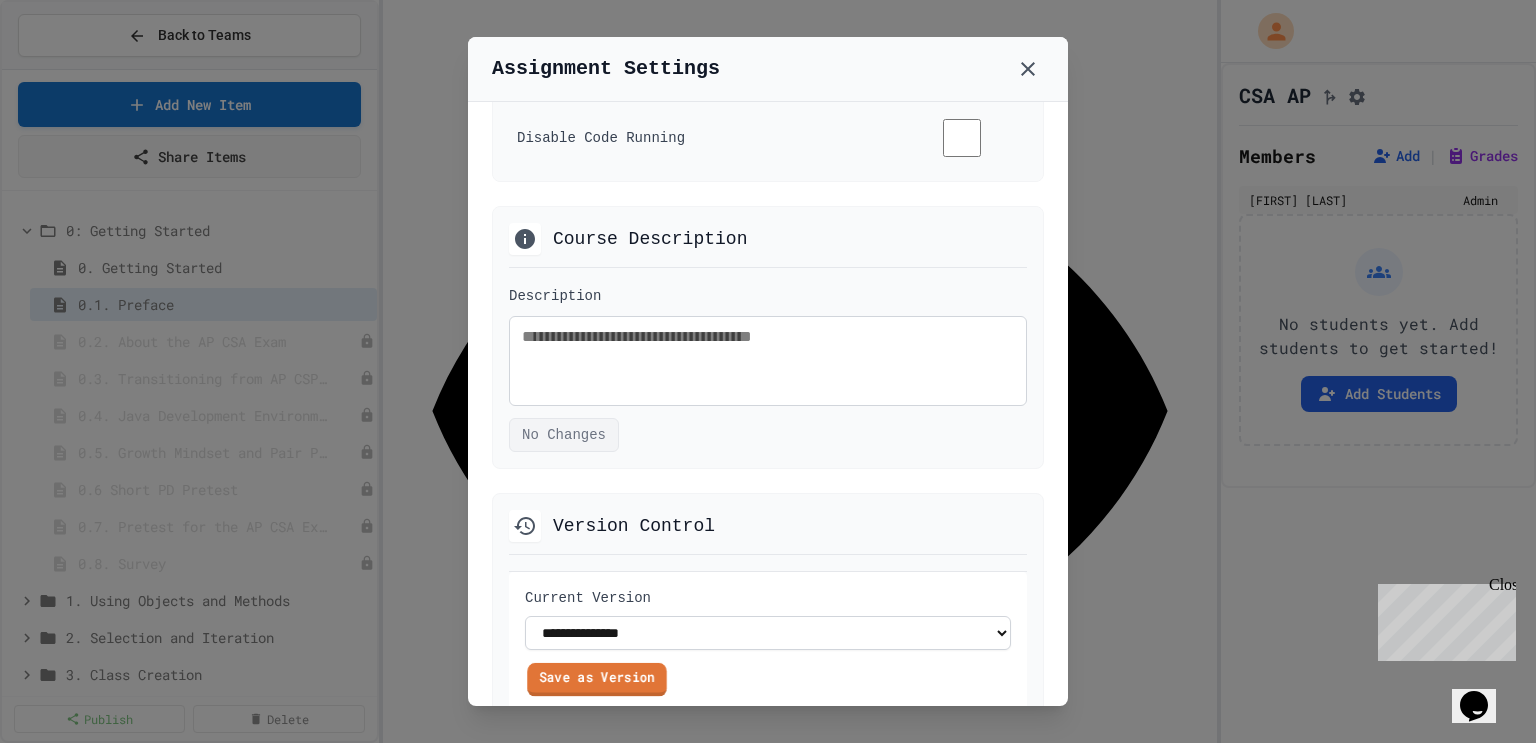 click on "Save as Version" at bounding box center (596, 679) 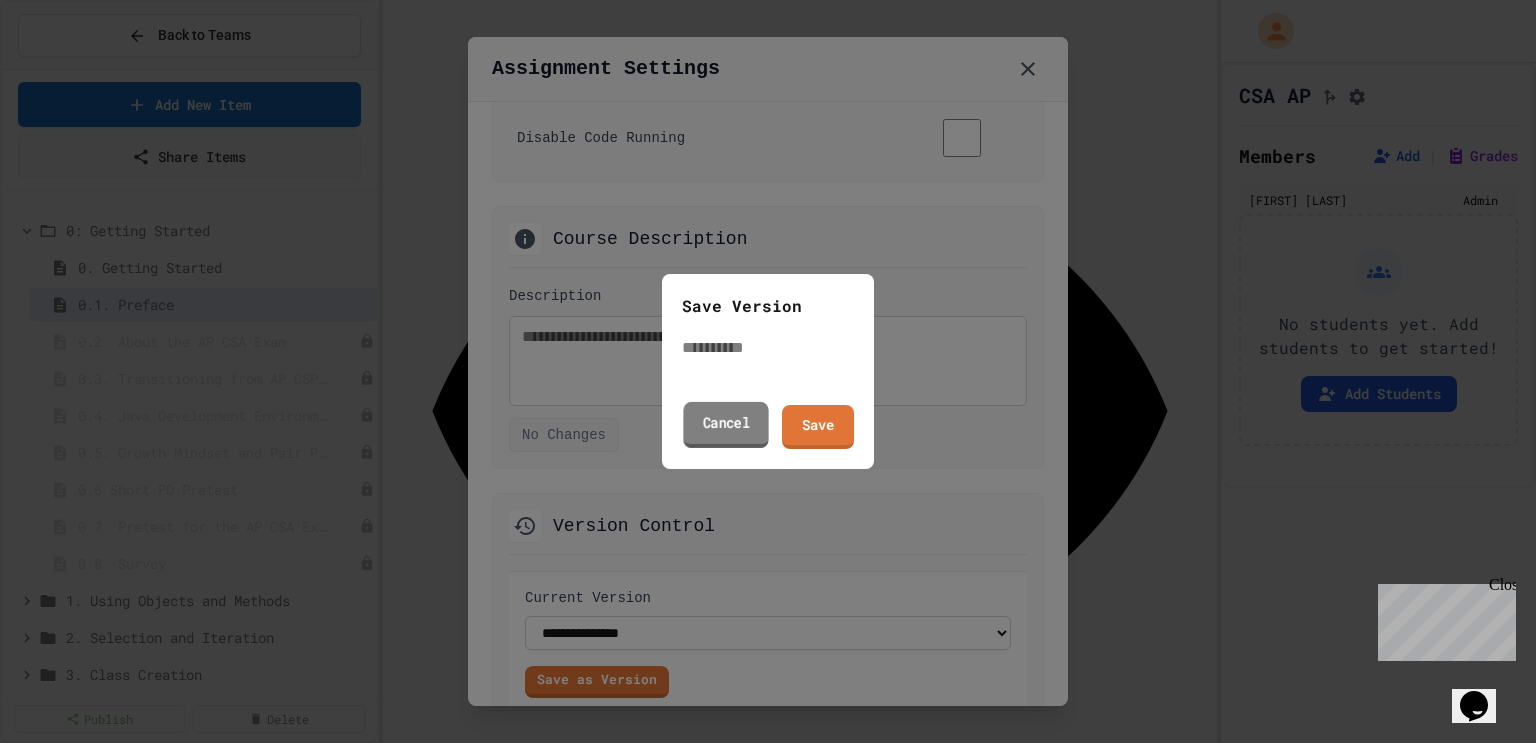 click on "Cancel" at bounding box center (725, 425) 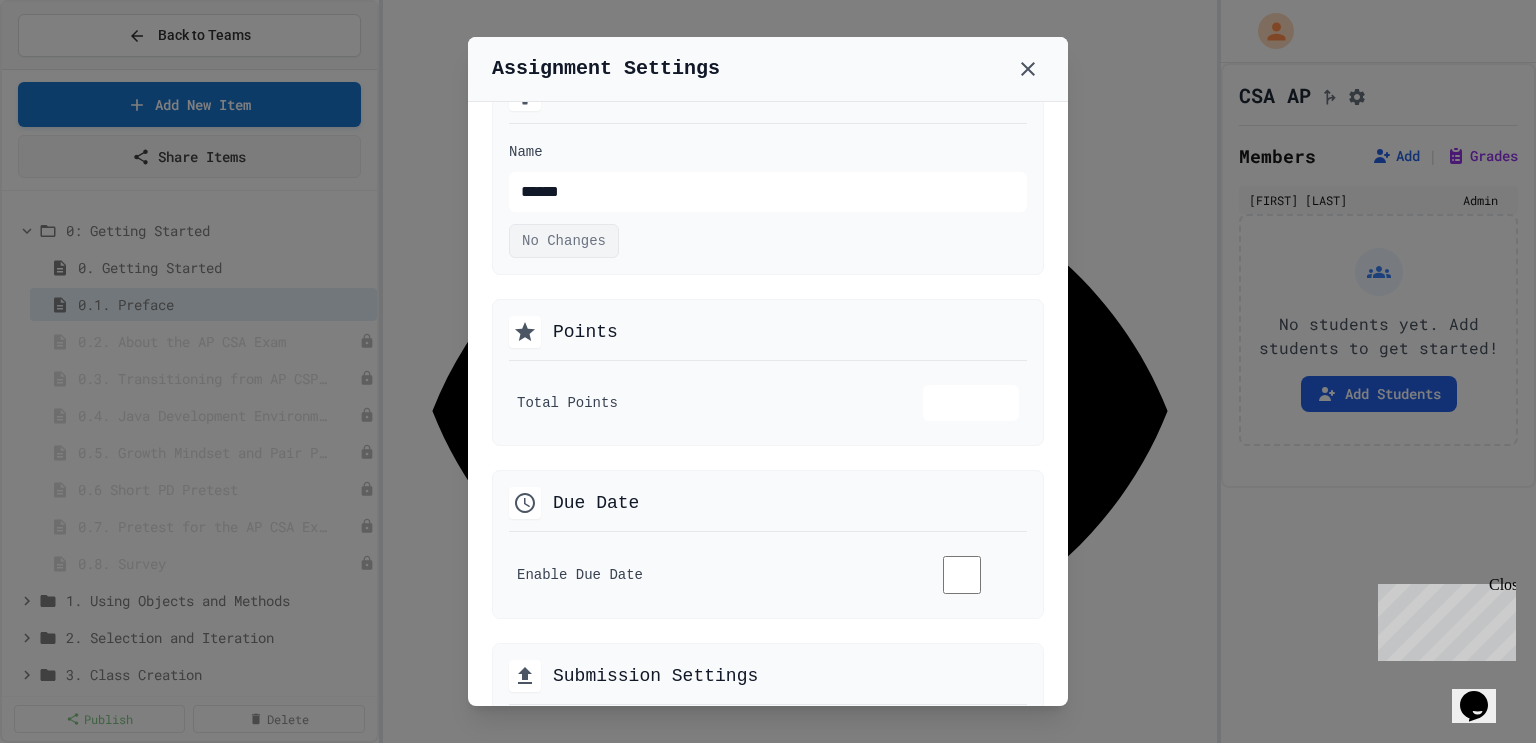 scroll, scrollTop: 0, scrollLeft: 0, axis: both 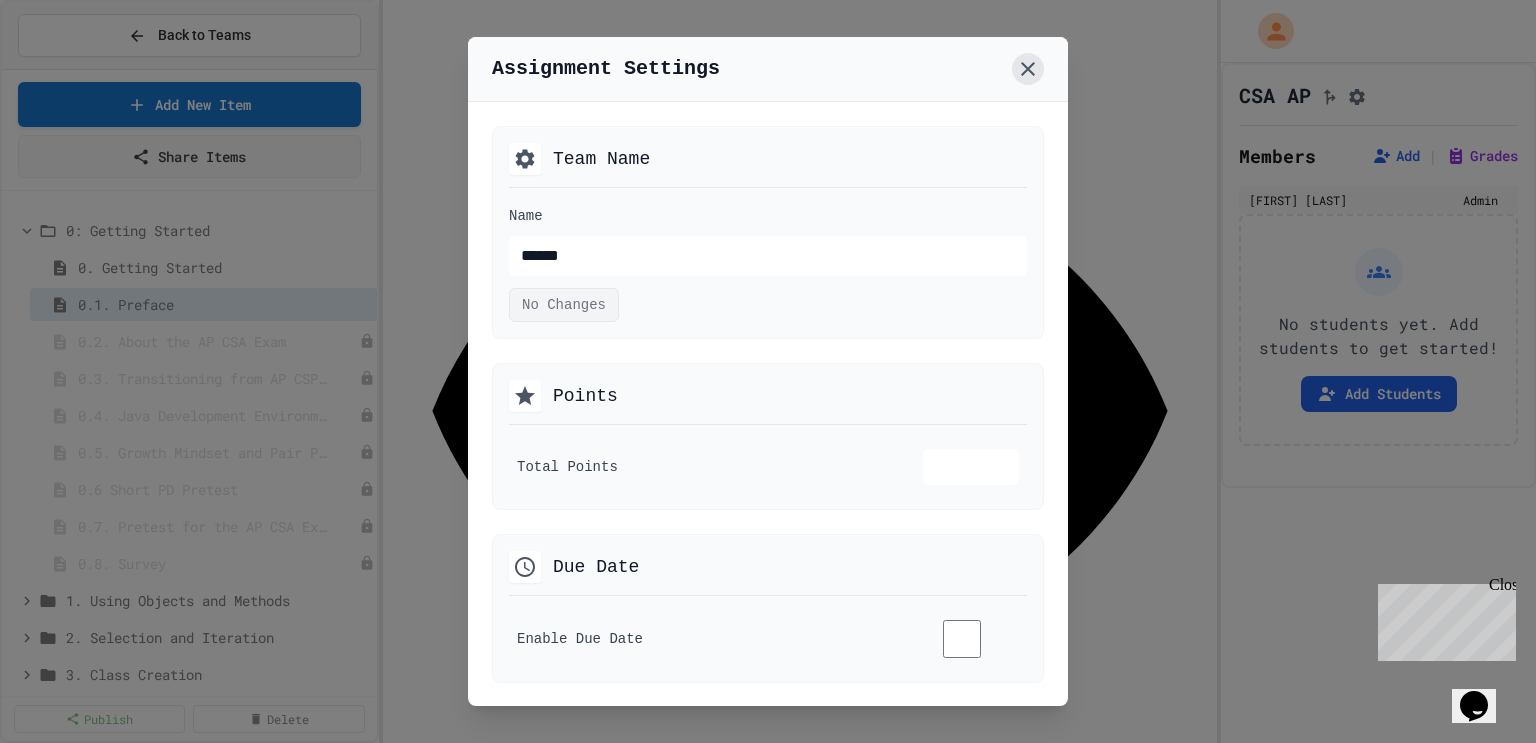 click 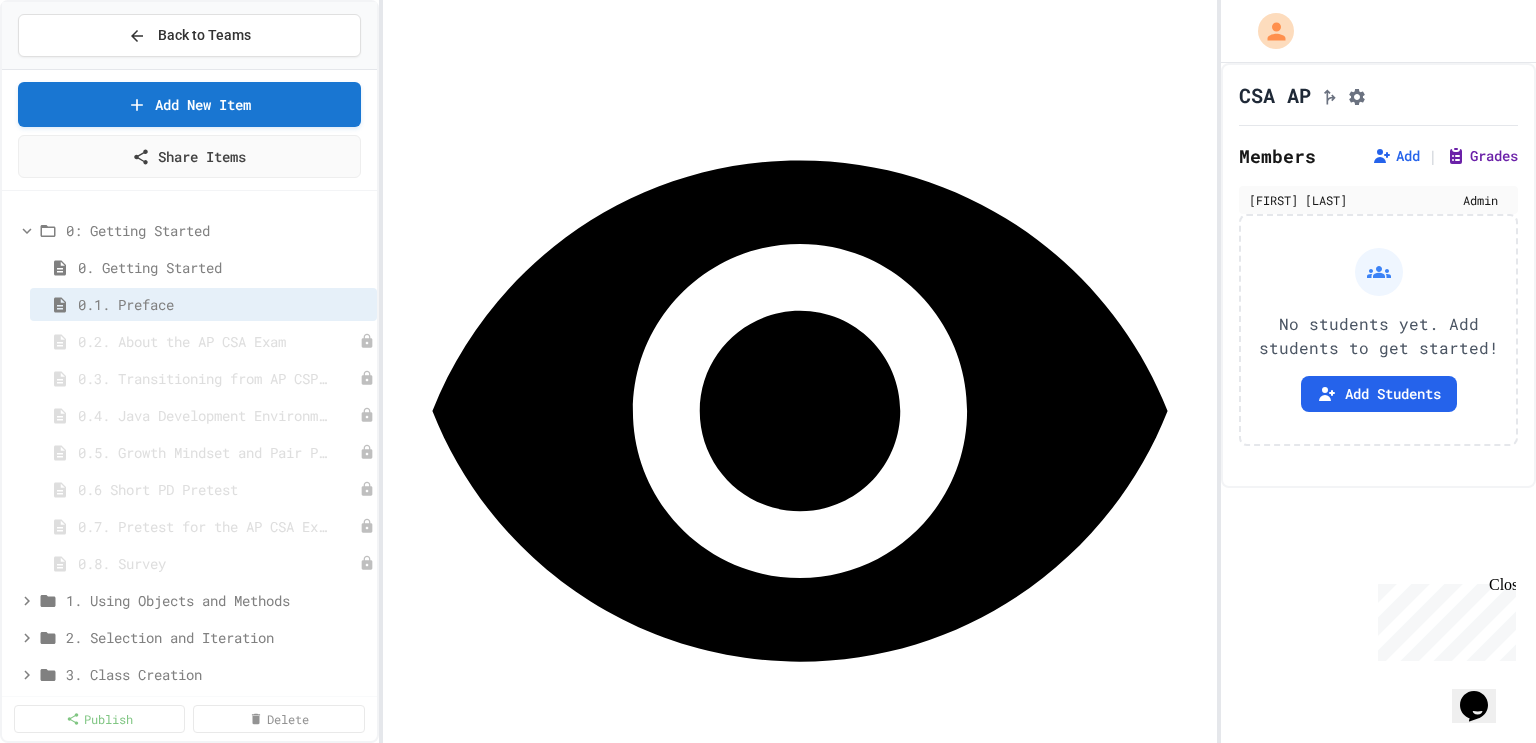 click on "Grades" at bounding box center (1482, 156) 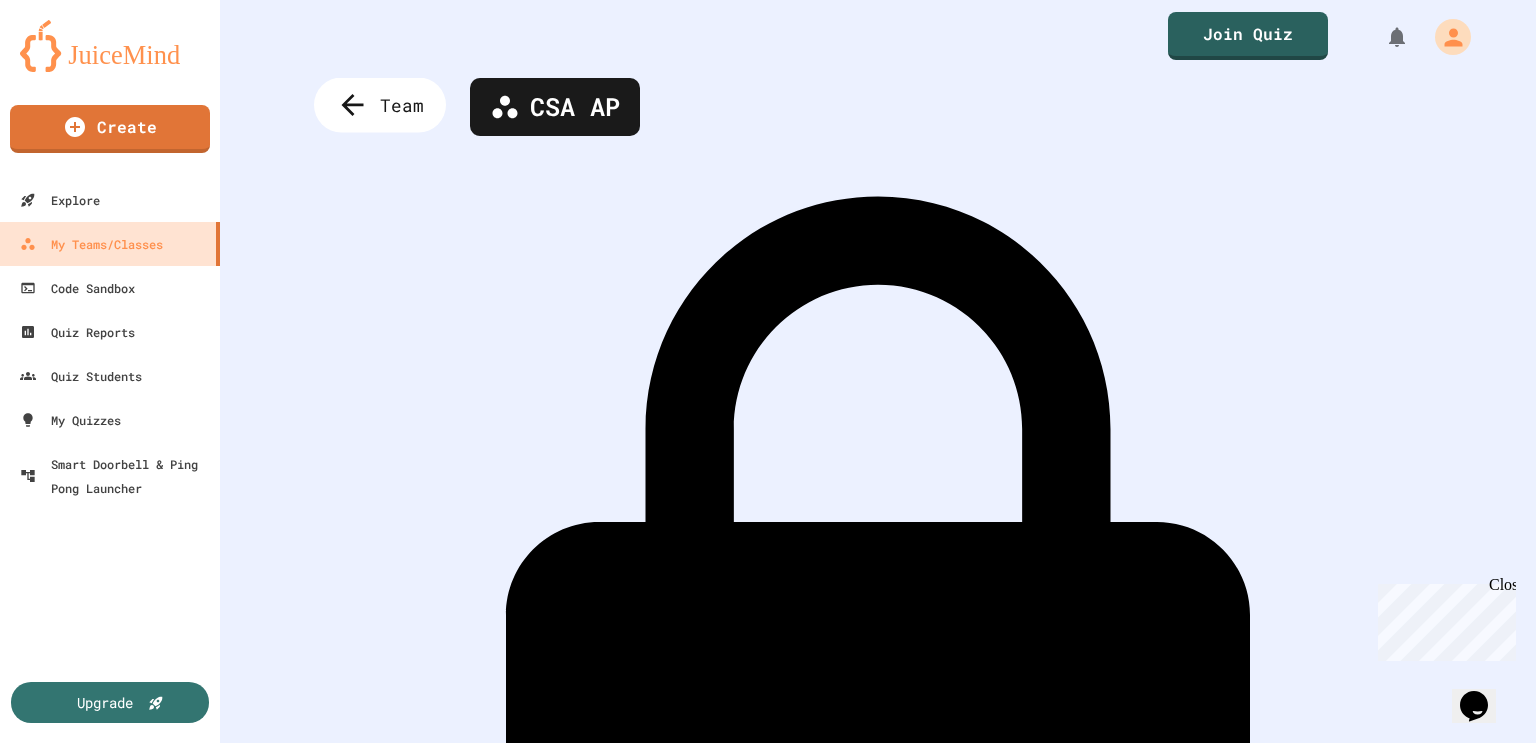 click on "Team" at bounding box center (380, 105) 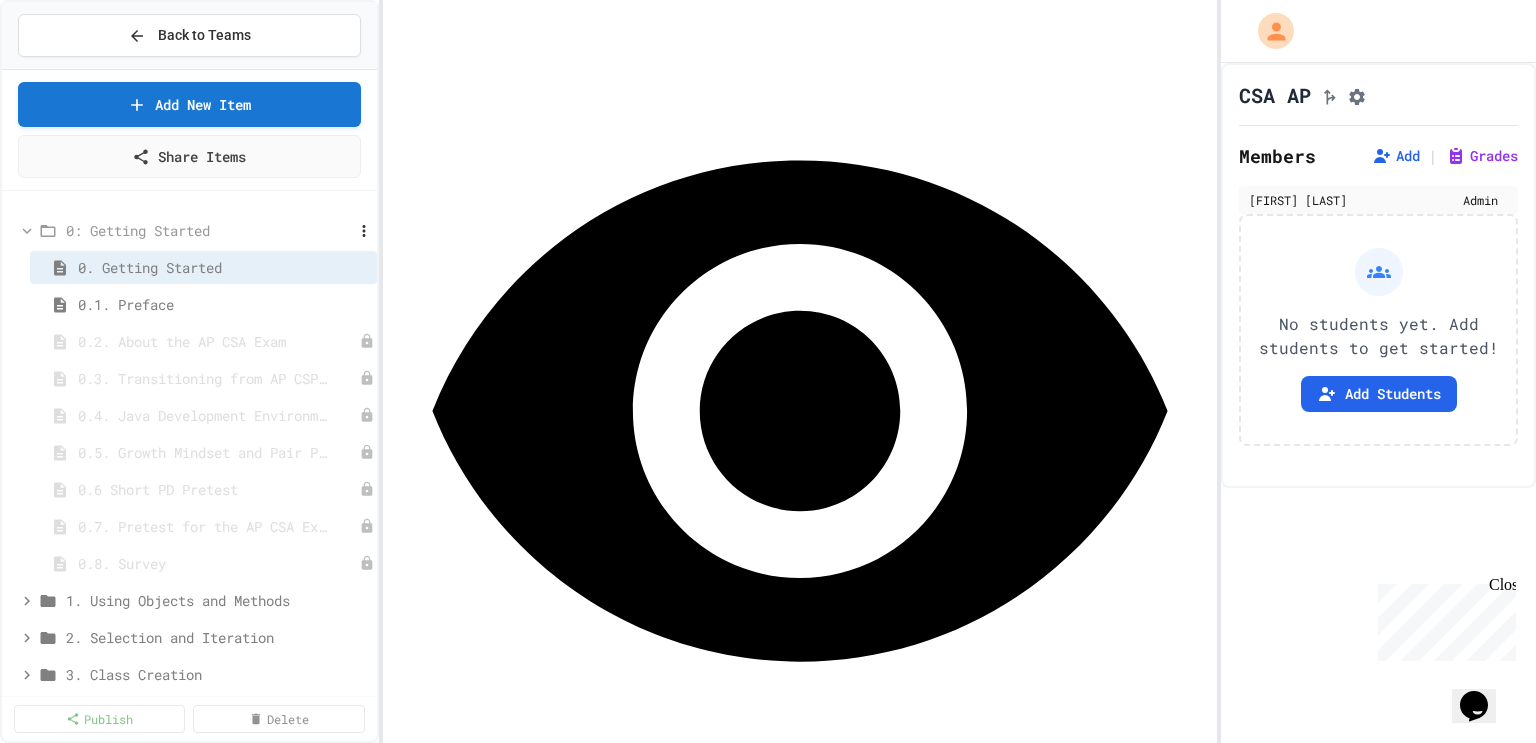 click on "0: Getting Started" at bounding box center [190, 230] 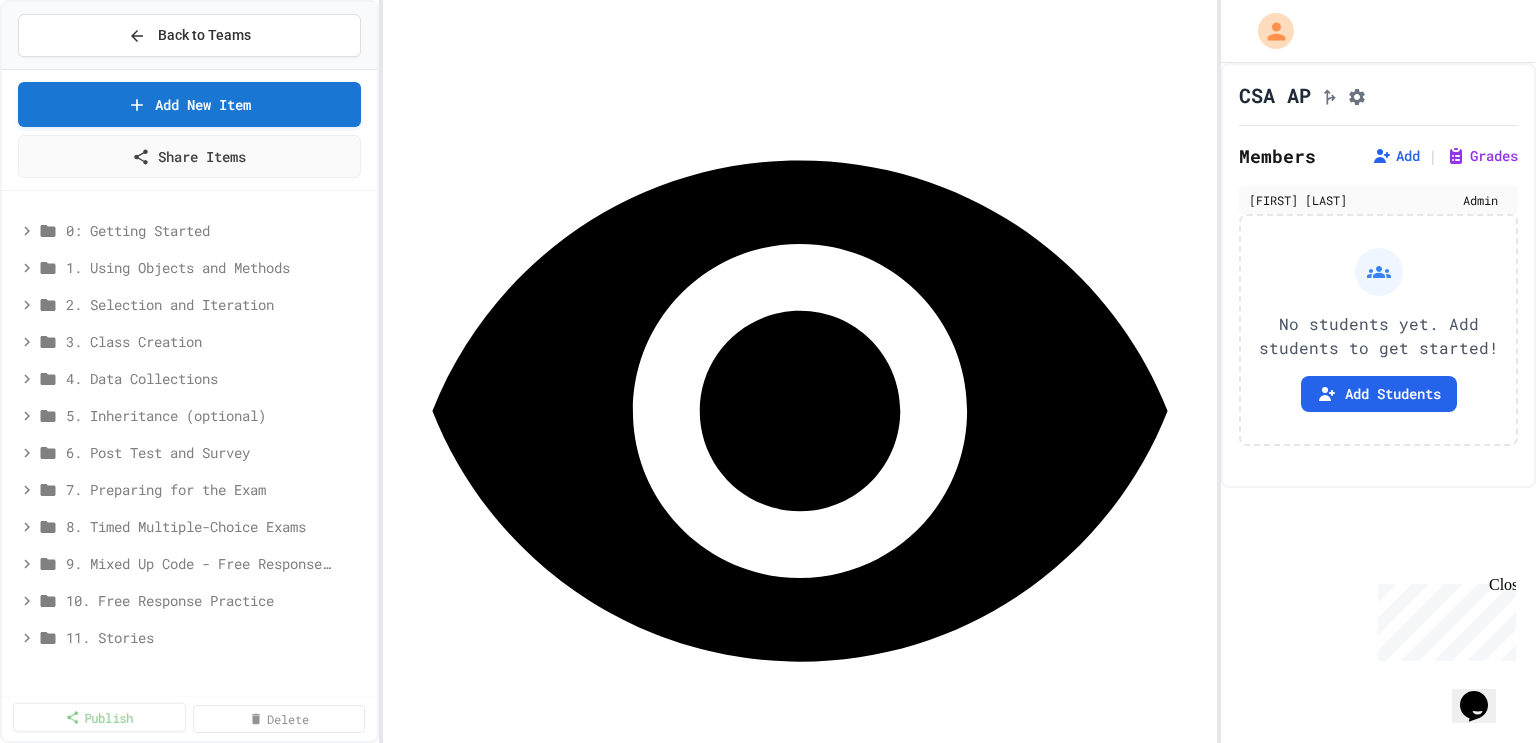 click on "Publish" at bounding box center (100, 717) 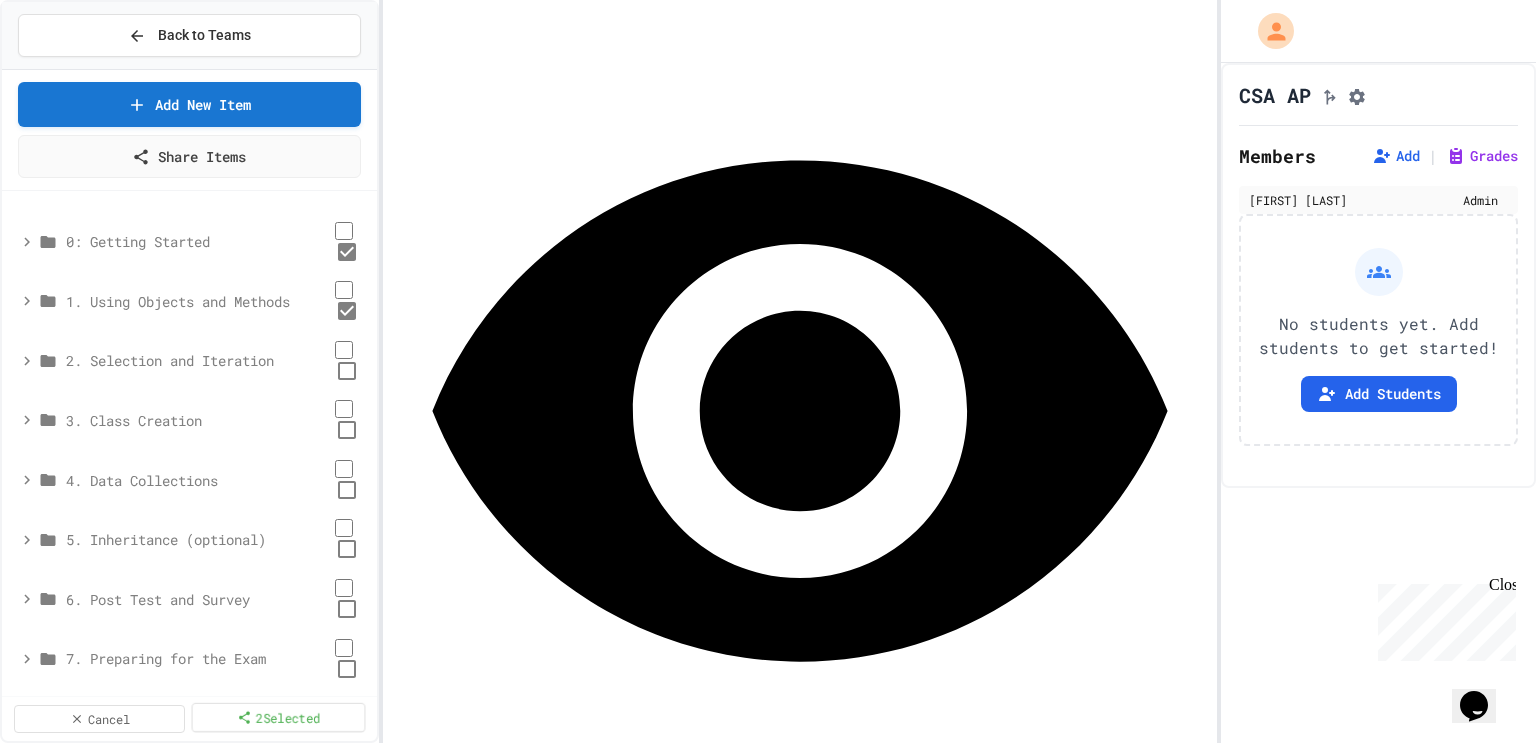 click on "2  Selected" at bounding box center (279, 717) 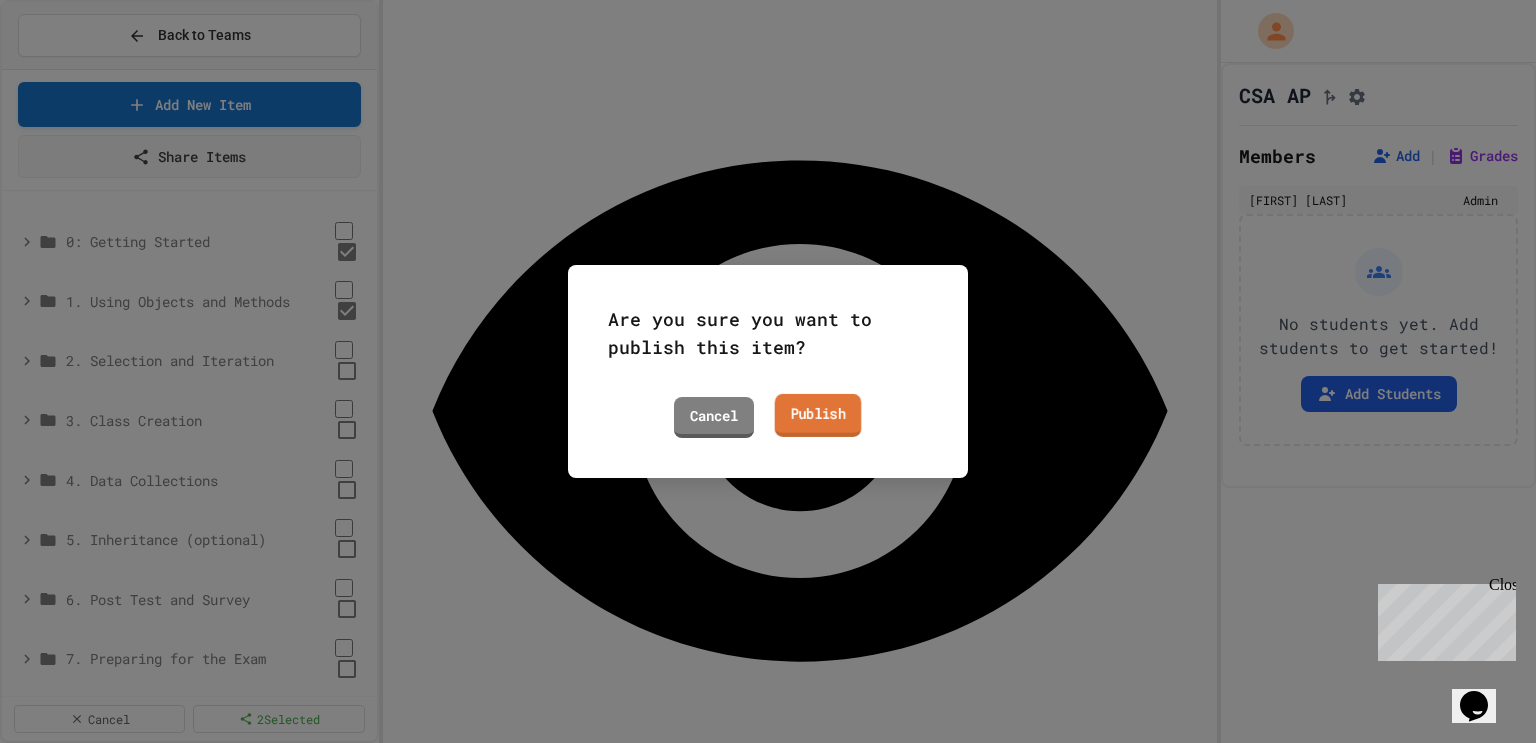 click on "Publish" at bounding box center [818, 415] 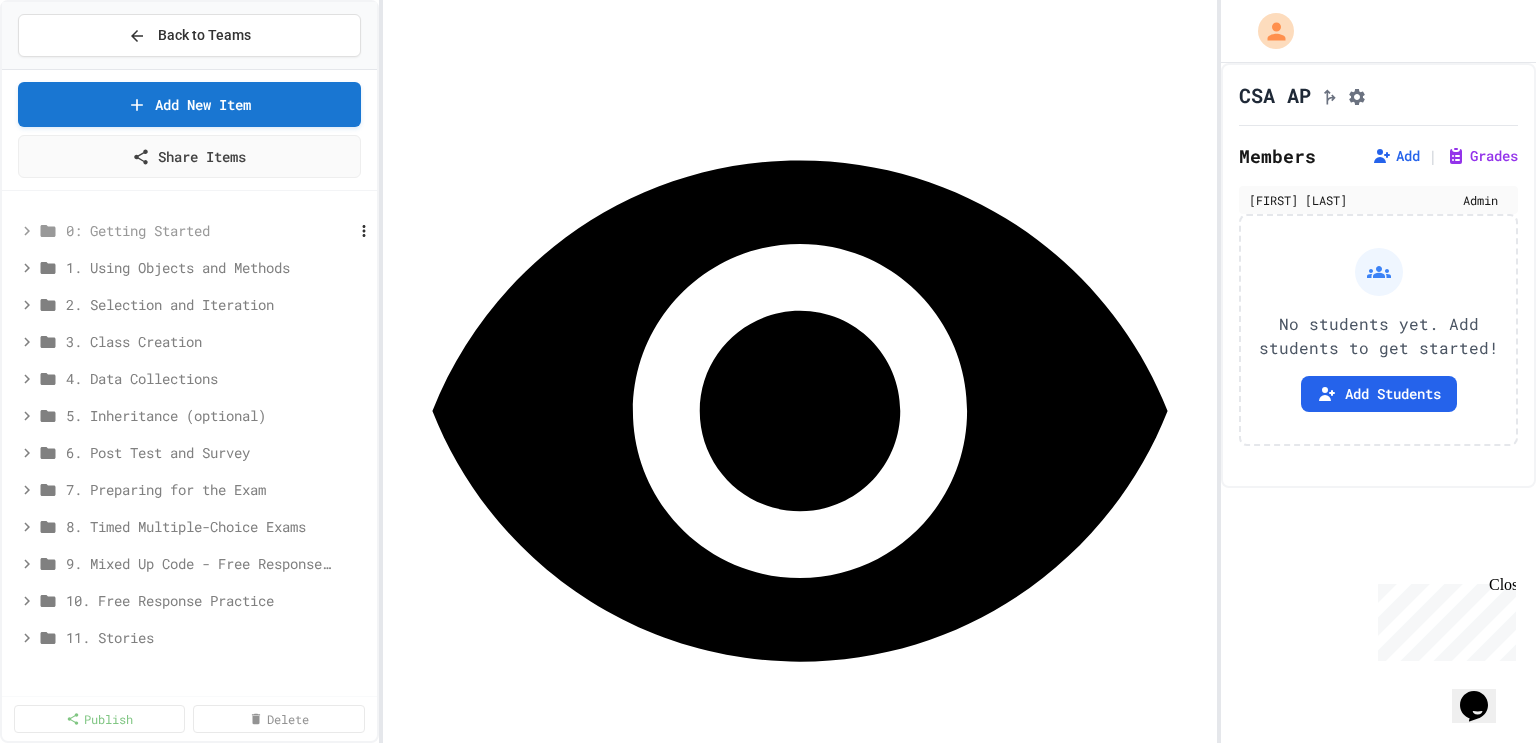 click on "0: Getting Started" at bounding box center [190, 230] 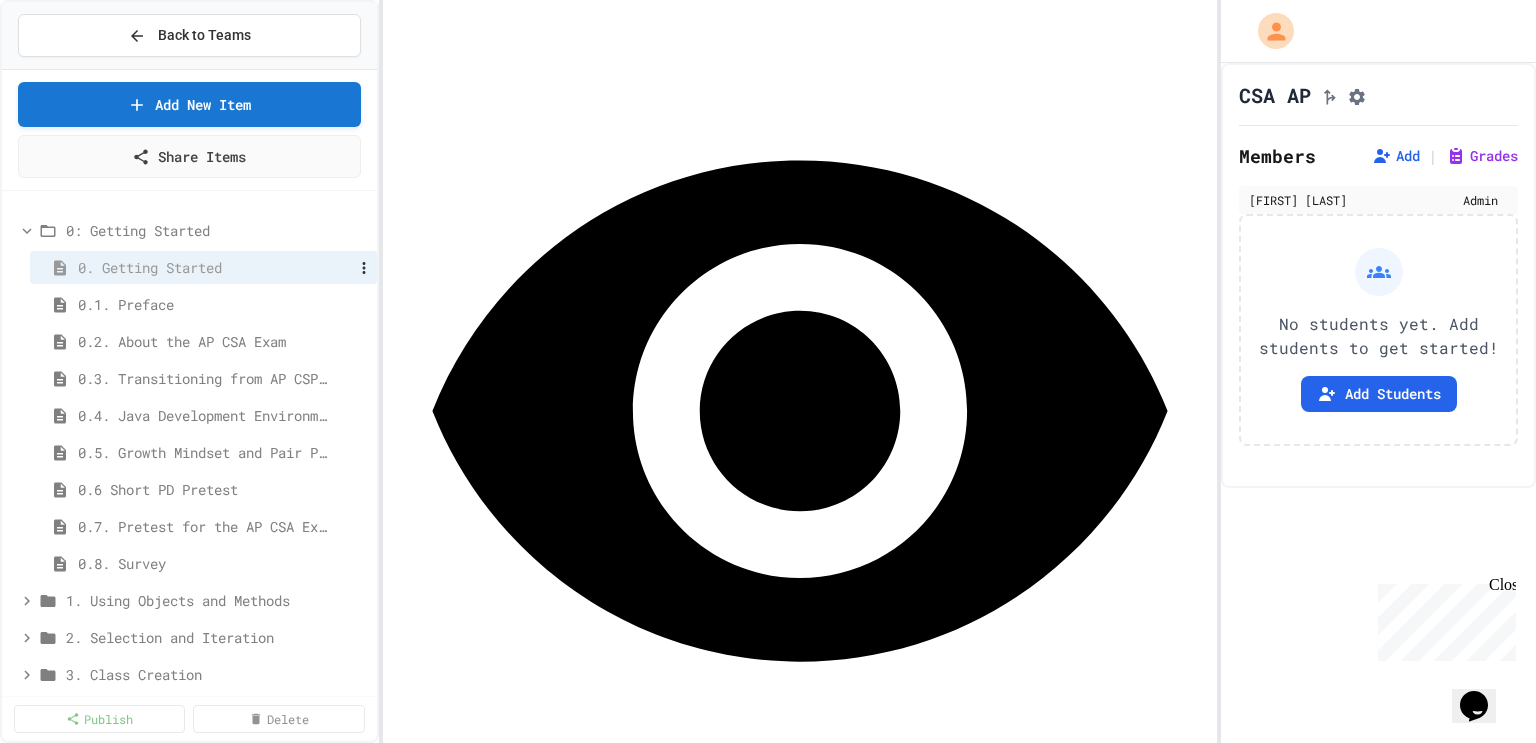 click on "0. Getting Started" at bounding box center (195, 267) 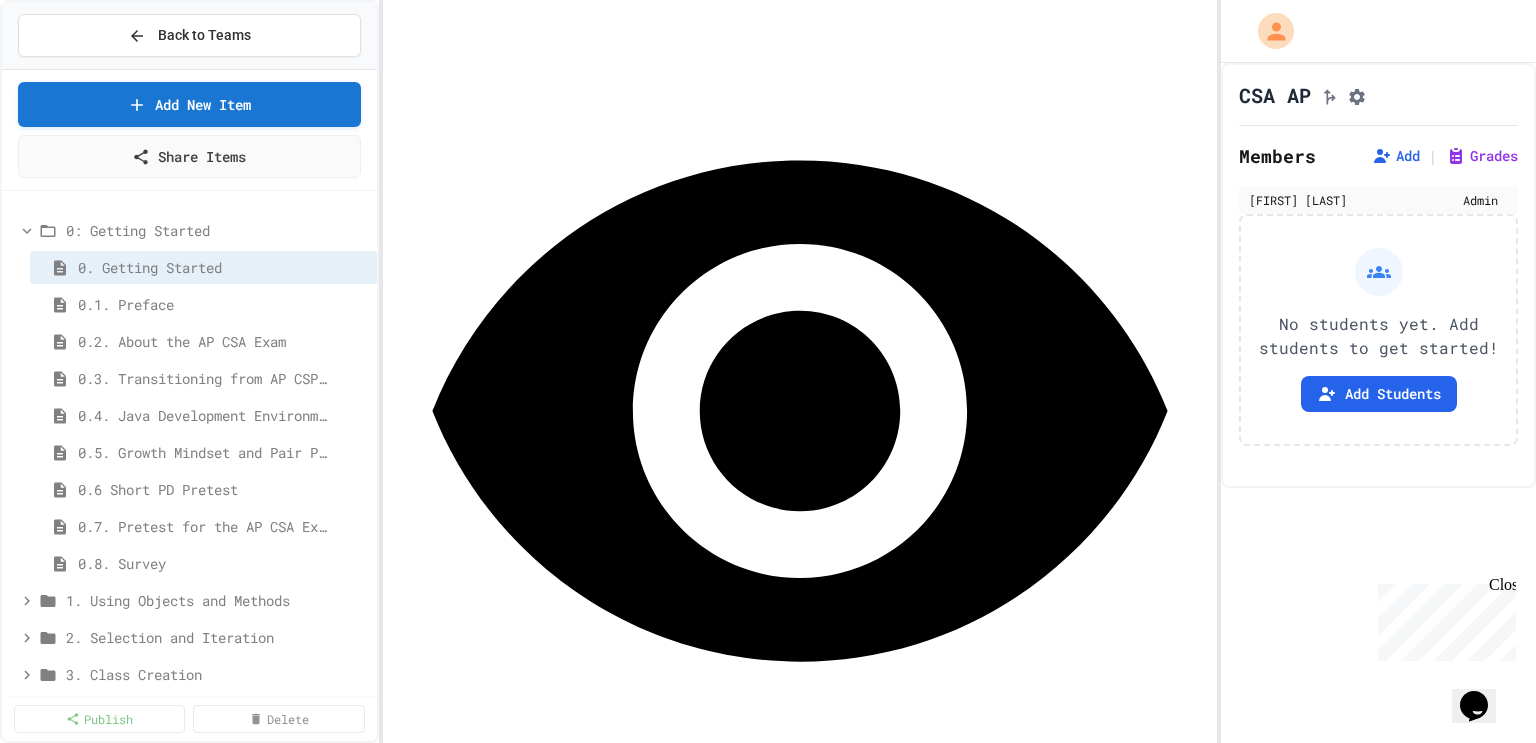 scroll, scrollTop: 75, scrollLeft: 0, axis: vertical 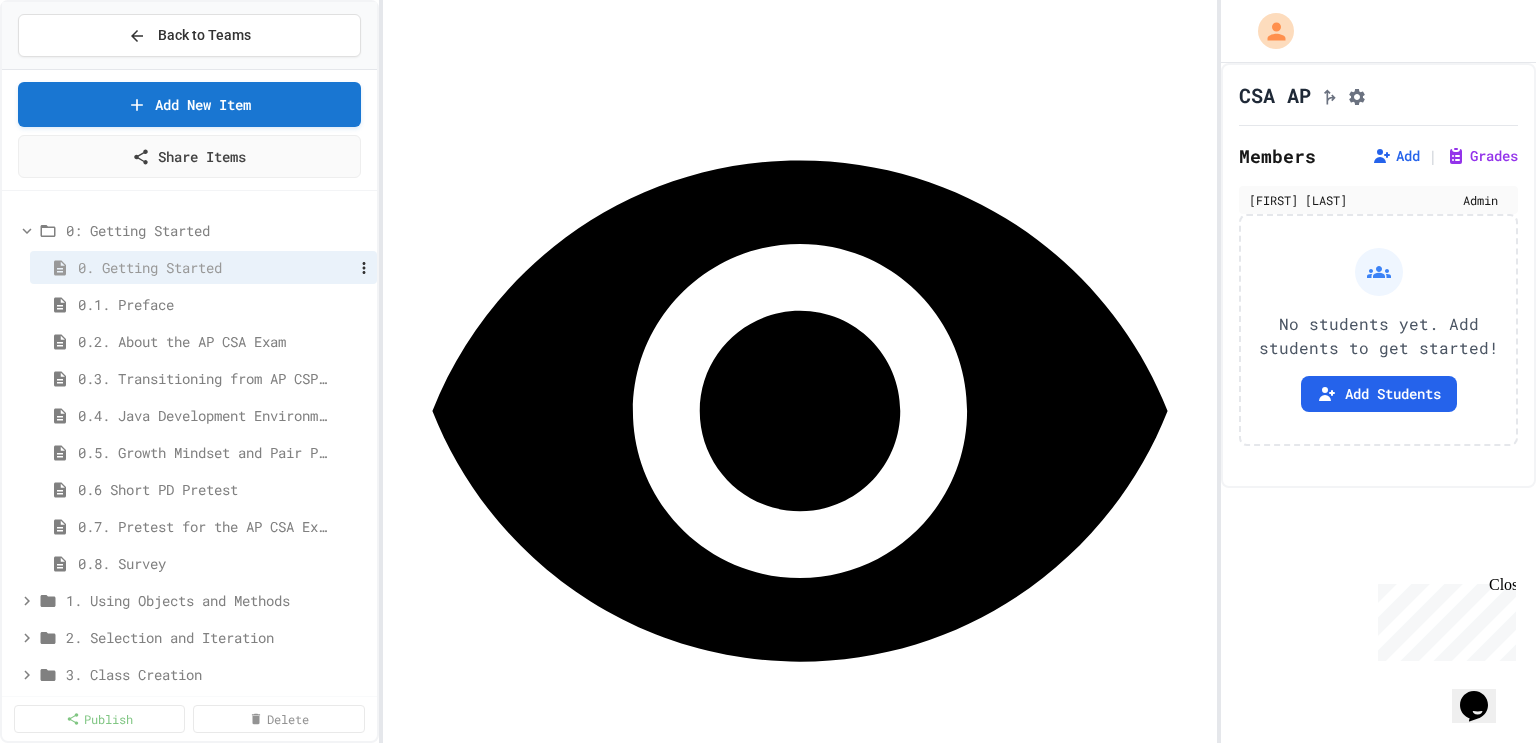 click on "0. Getting Started" at bounding box center (195, 267) 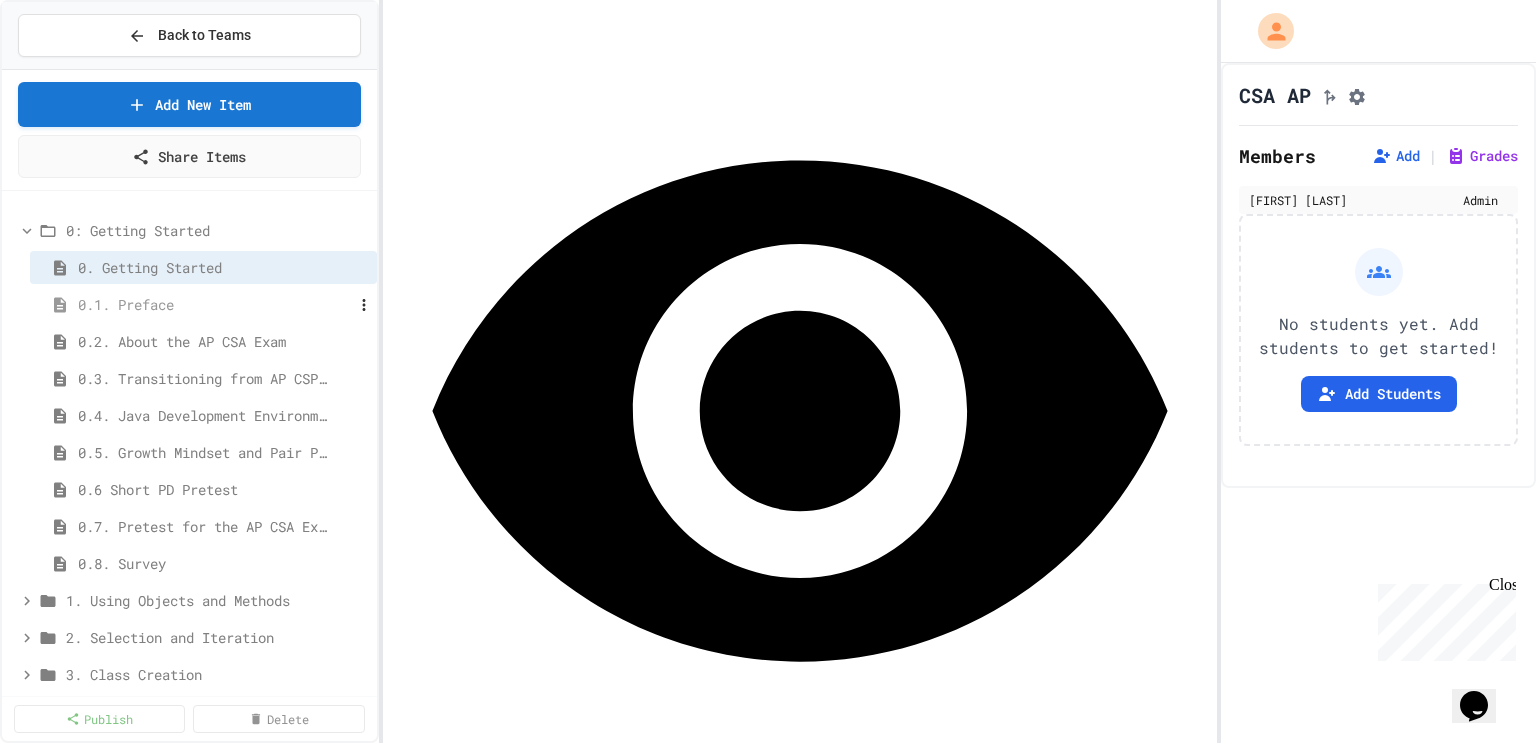 click on "0.1. Preface" at bounding box center [195, 304] 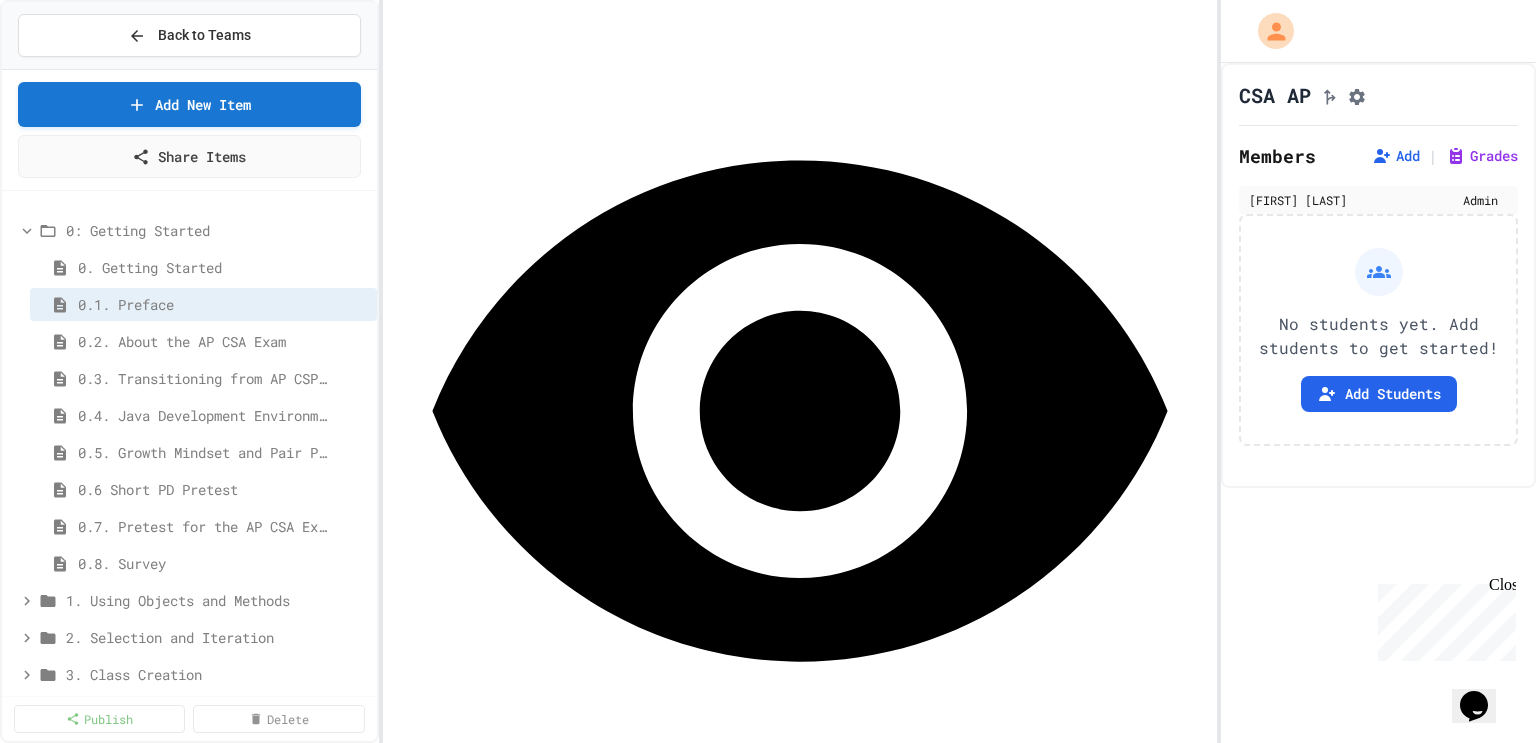 scroll, scrollTop: 3845, scrollLeft: 0, axis: vertical 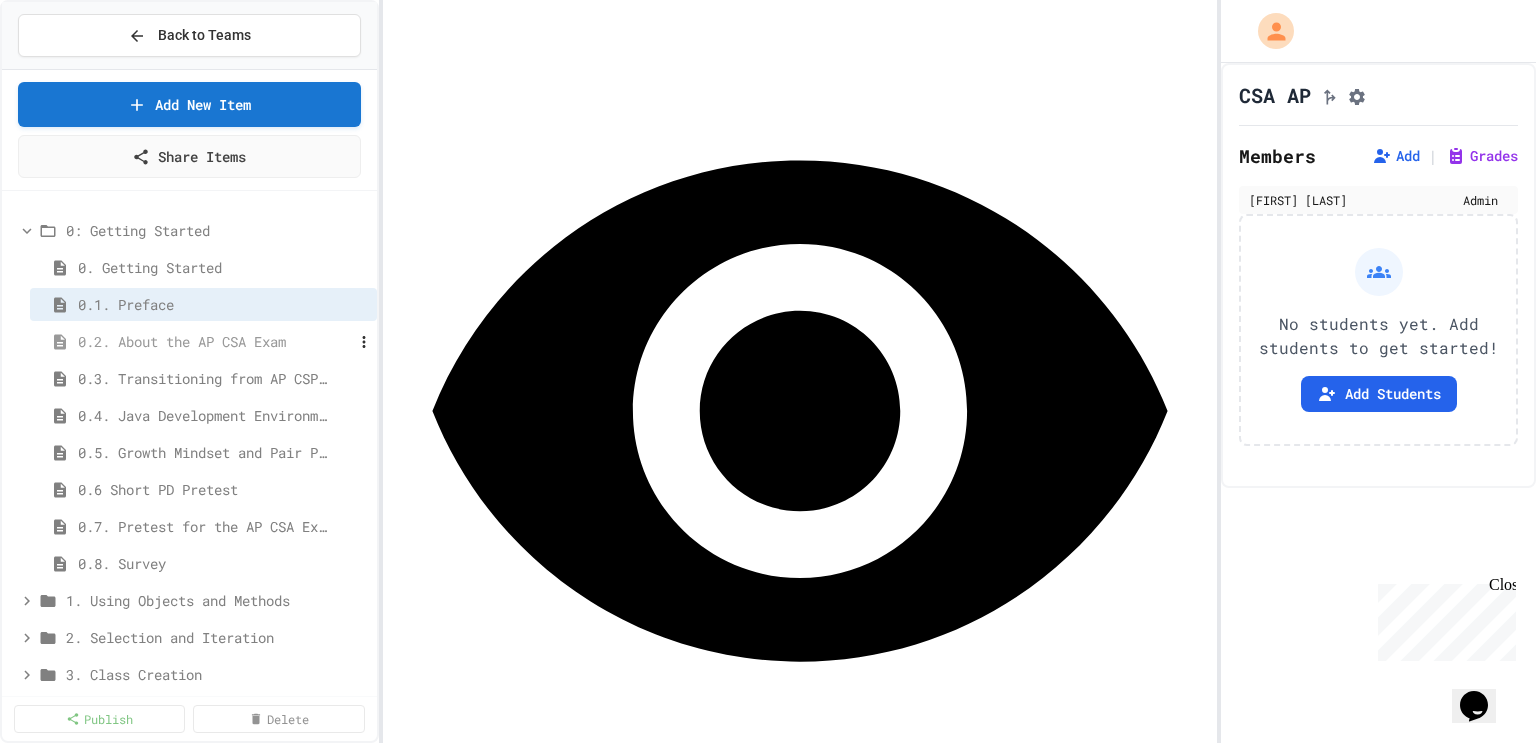 click on "0.2. About the AP CSA Exam" at bounding box center (195, 341) 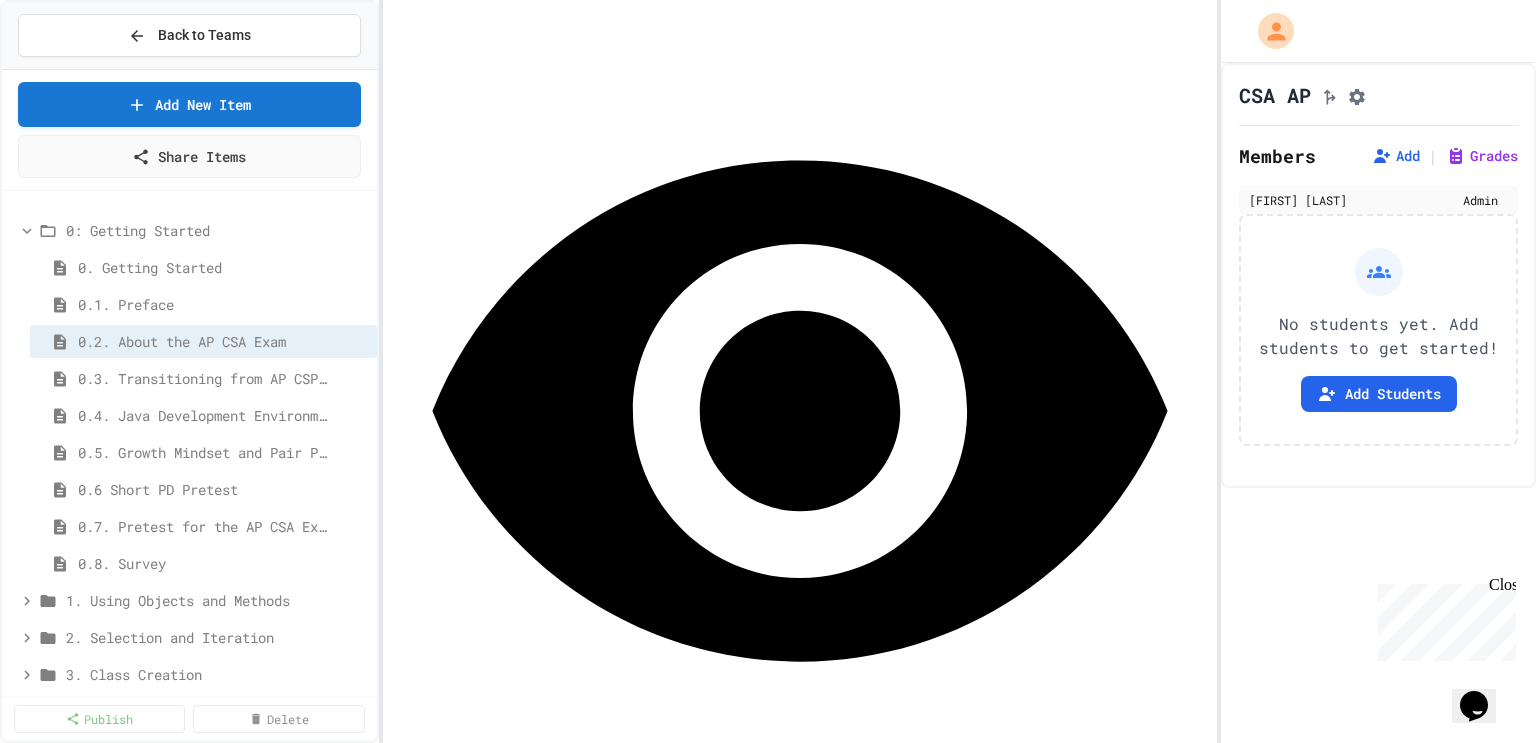 scroll, scrollTop: 152, scrollLeft: 0, axis: vertical 